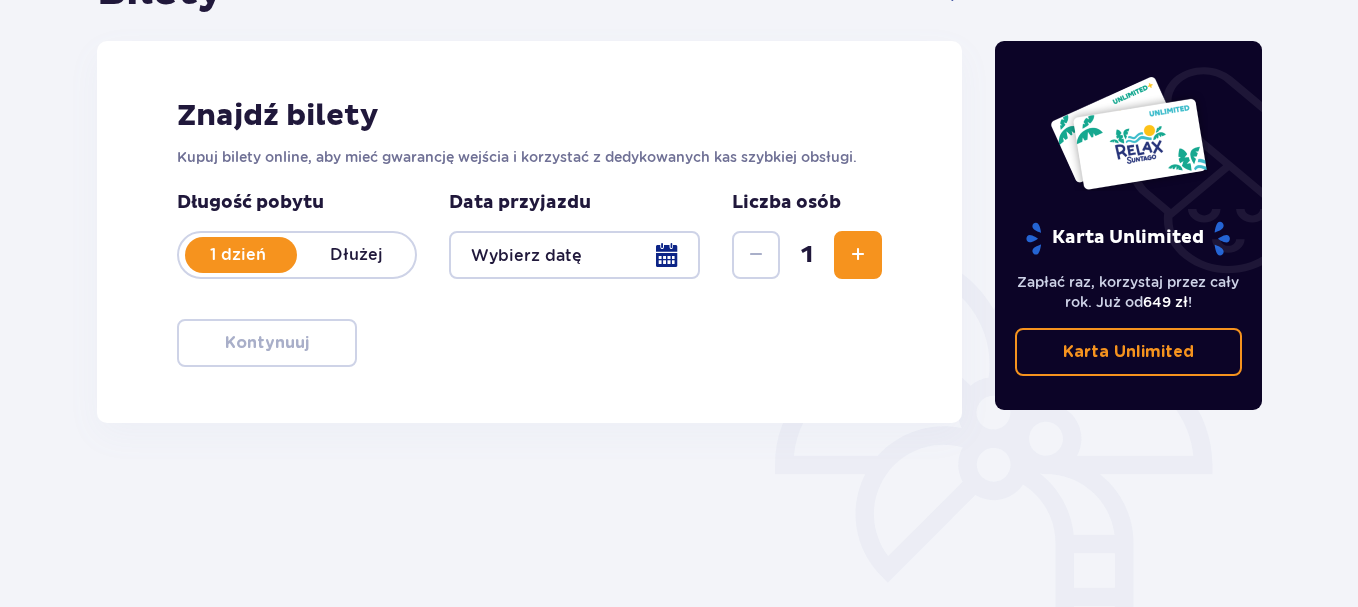 scroll, scrollTop: 247, scrollLeft: 0, axis: vertical 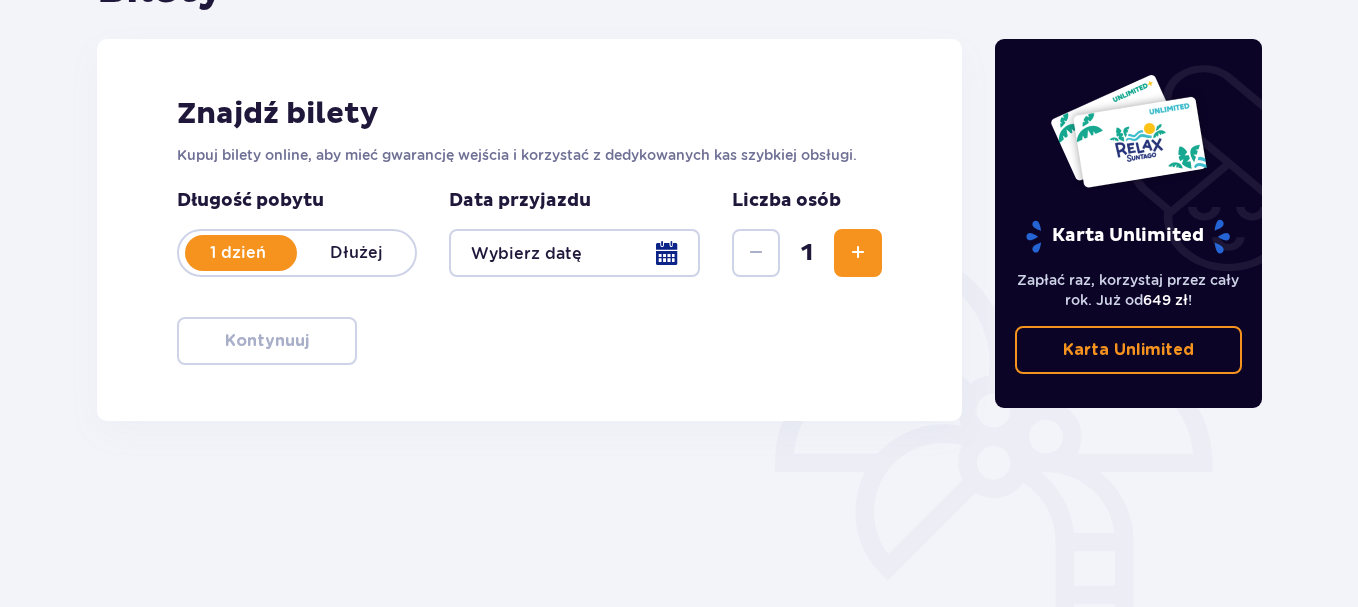 click at bounding box center (574, 253) 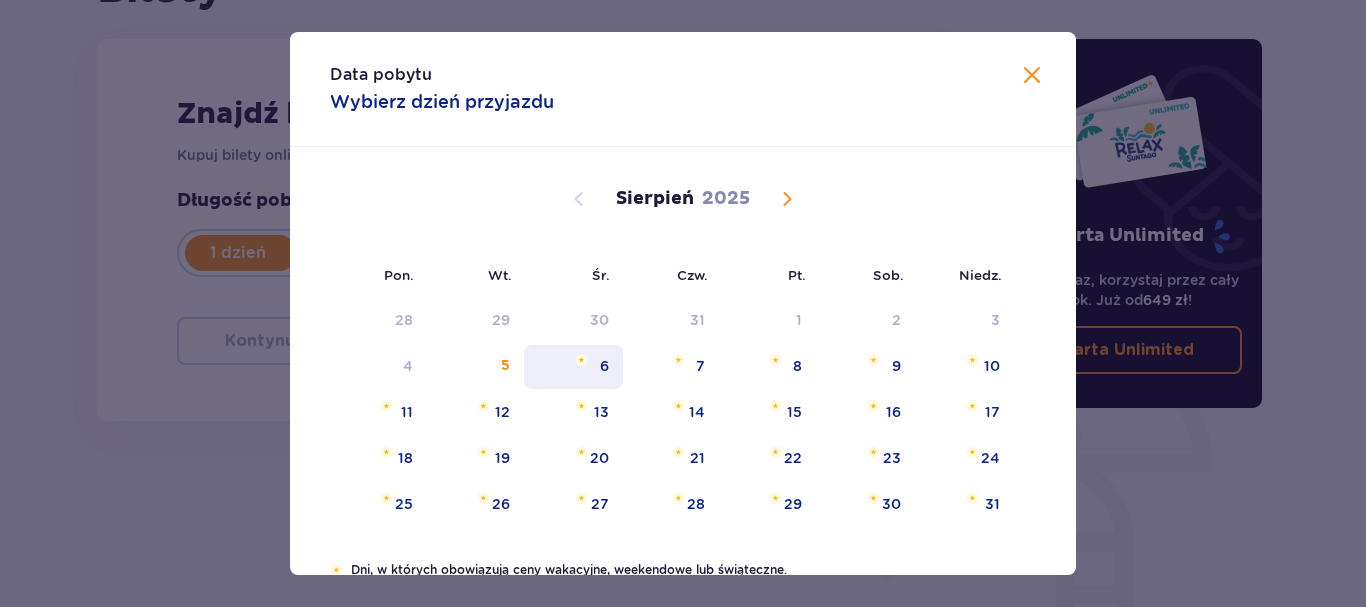 click on "6" at bounding box center (573, 367) 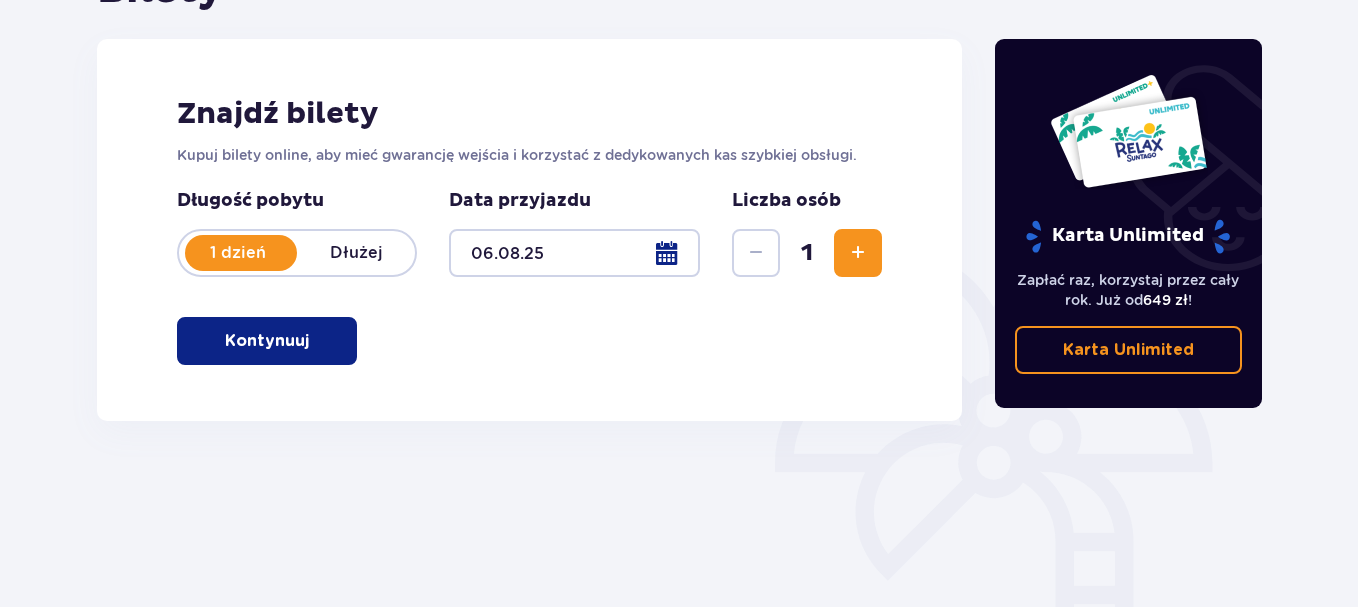click at bounding box center [858, 253] 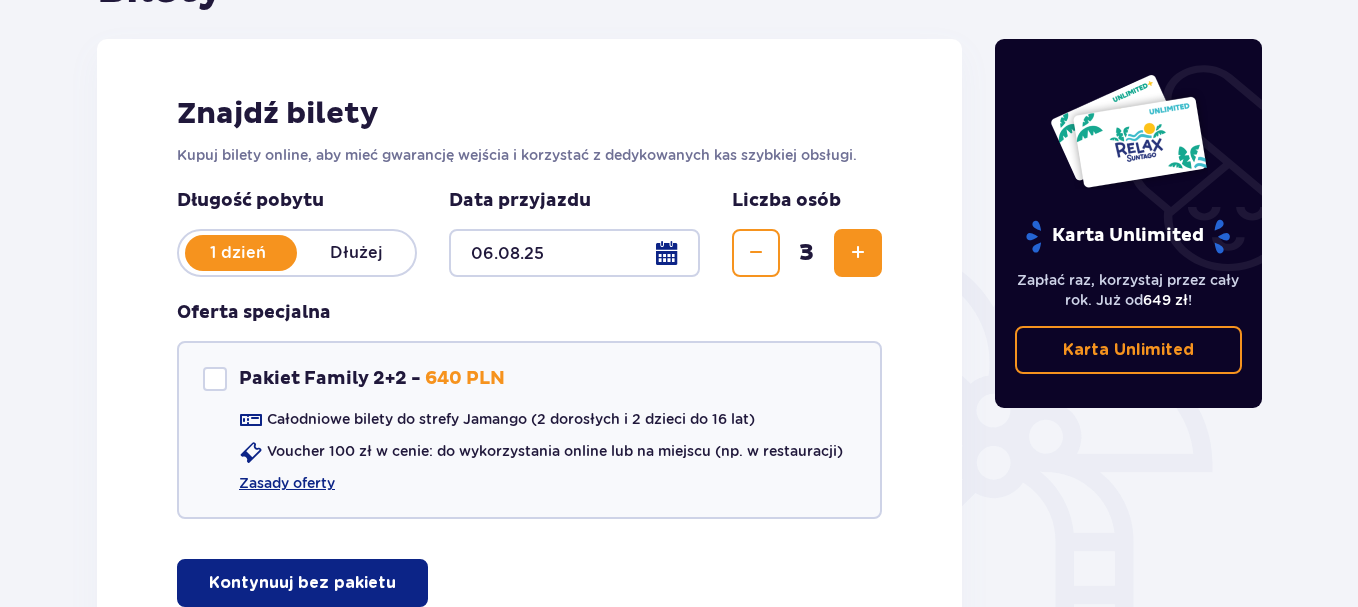 scroll, scrollTop: 423, scrollLeft: 0, axis: vertical 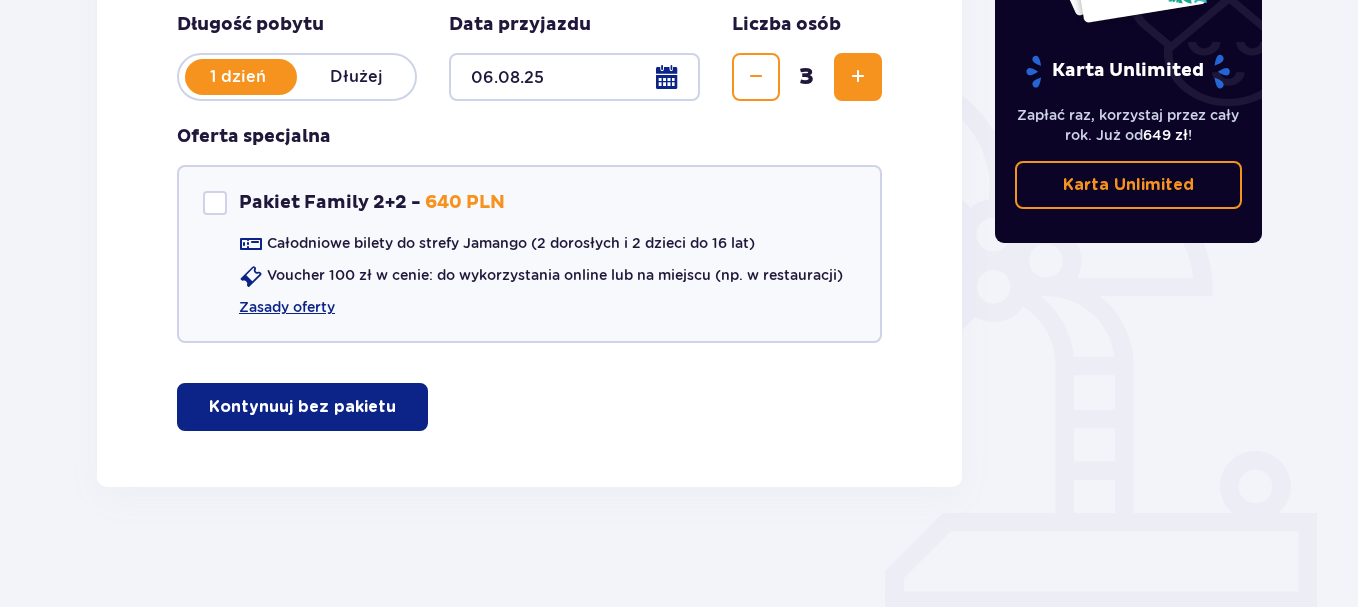 click on "Kontynuuj bez pakietu" at bounding box center [302, 407] 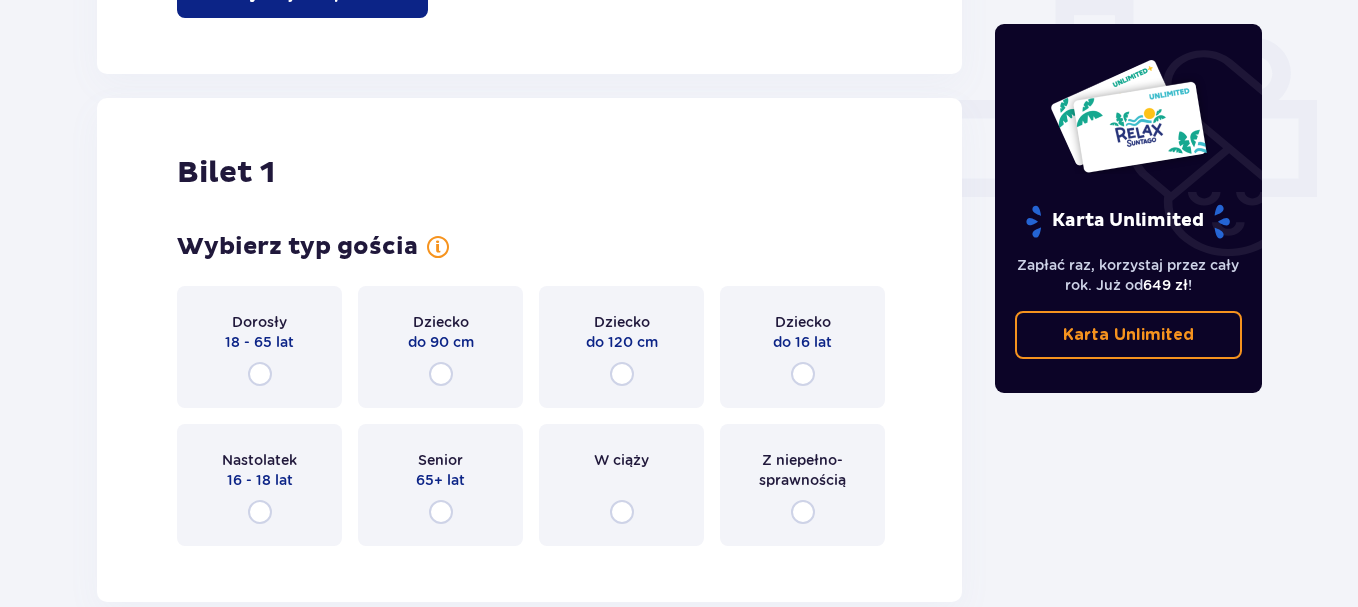scroll, scrollTop: 910, scrollLeft: 0, axis: vertical 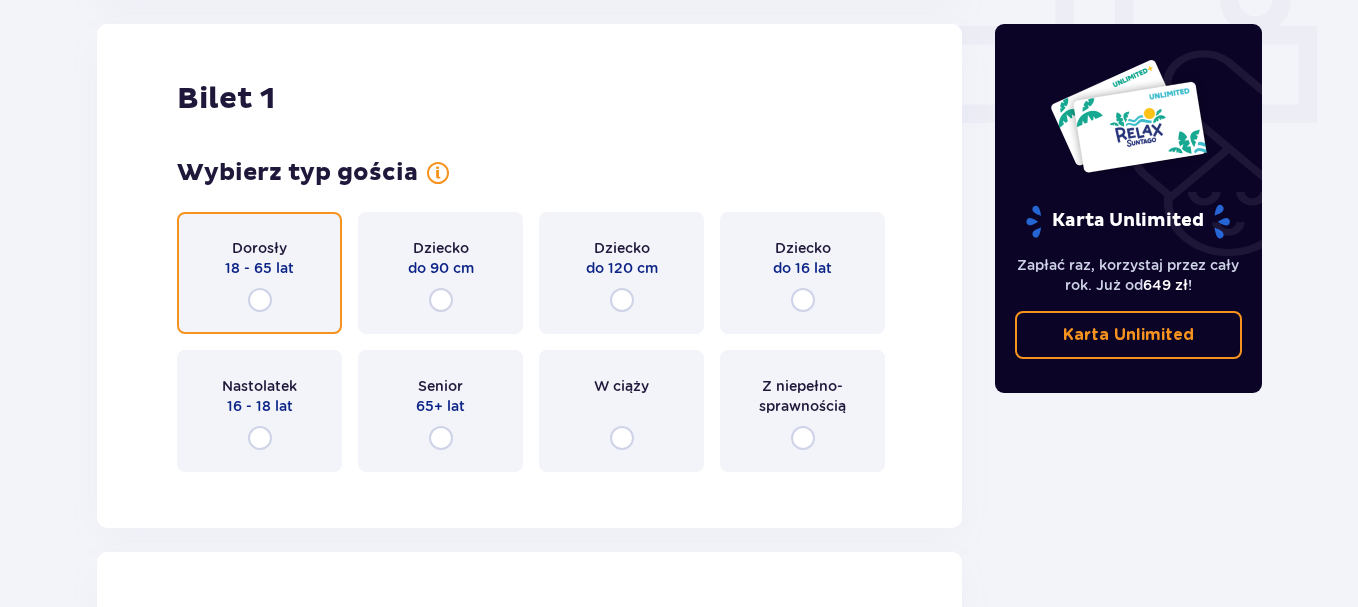 click at bounding box center (260, 300) 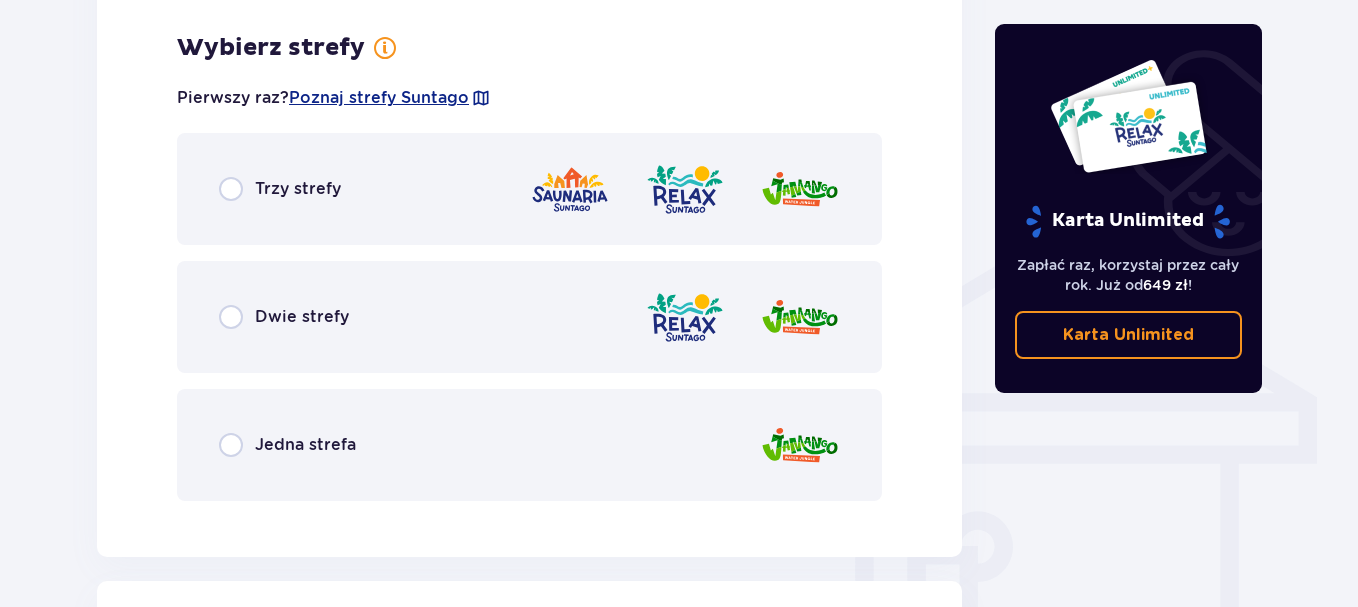 scroll, scrollTop: 1398, scrollLeft: 0, axis: vertical 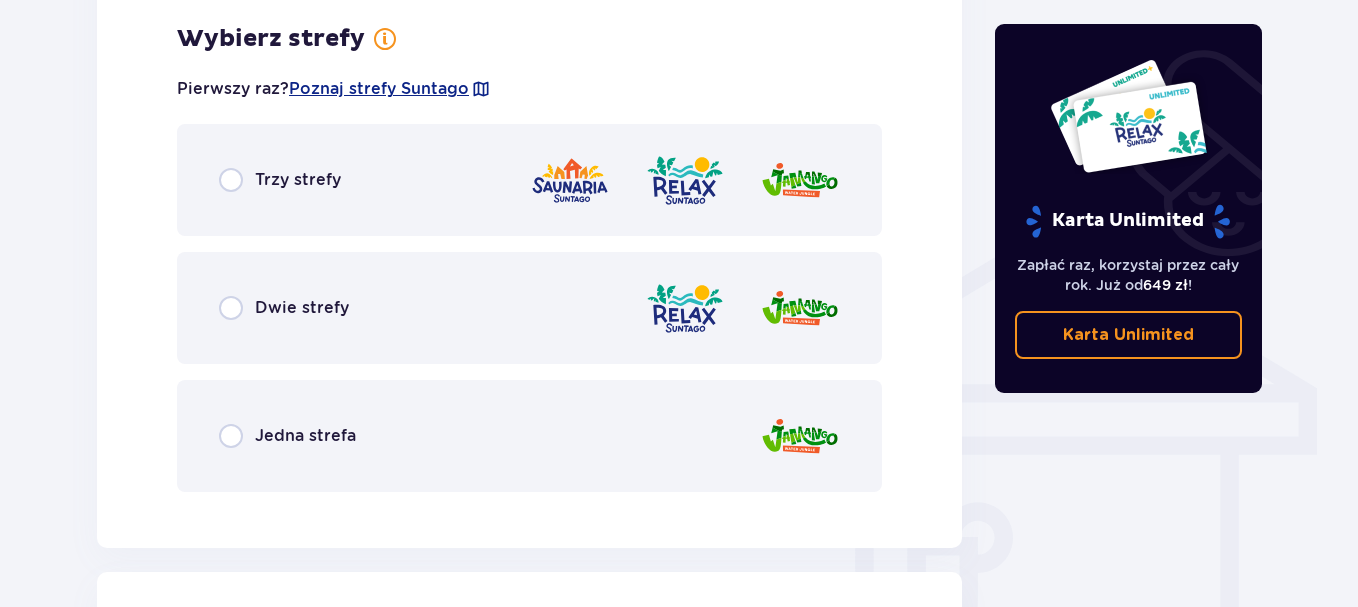 click on "Jedna strefa" at bounding box center (305, 436) 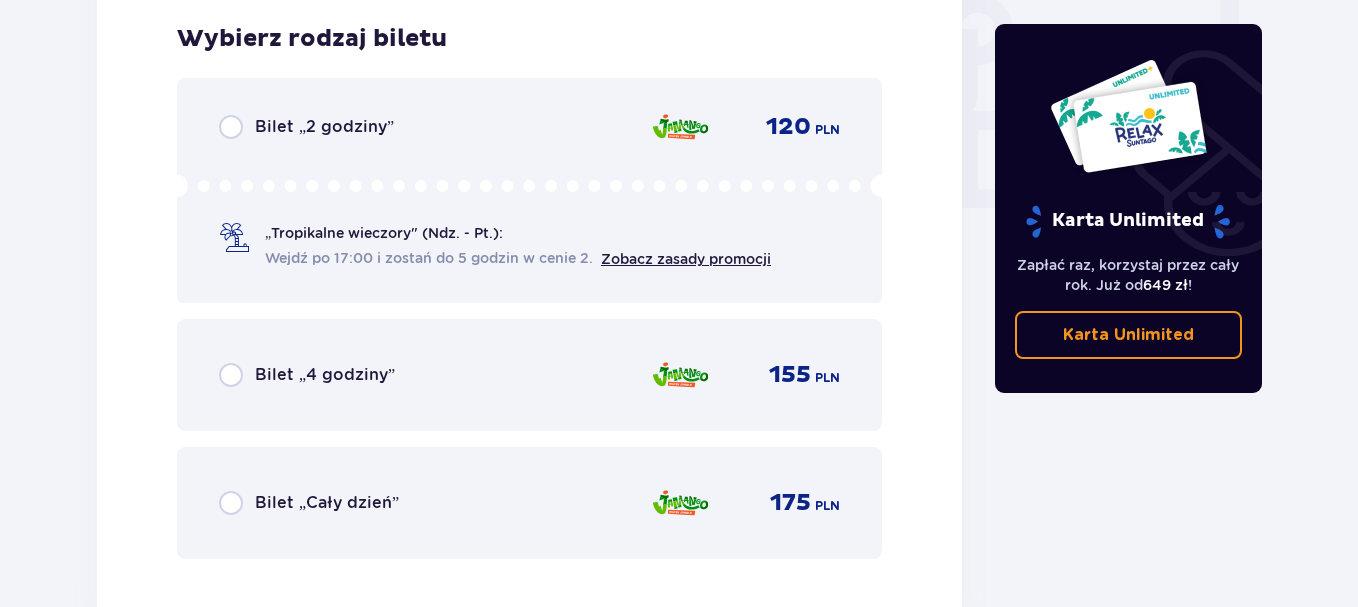 scroll, scrollTop: 2055, scrollLeft: 0, axis: vertical 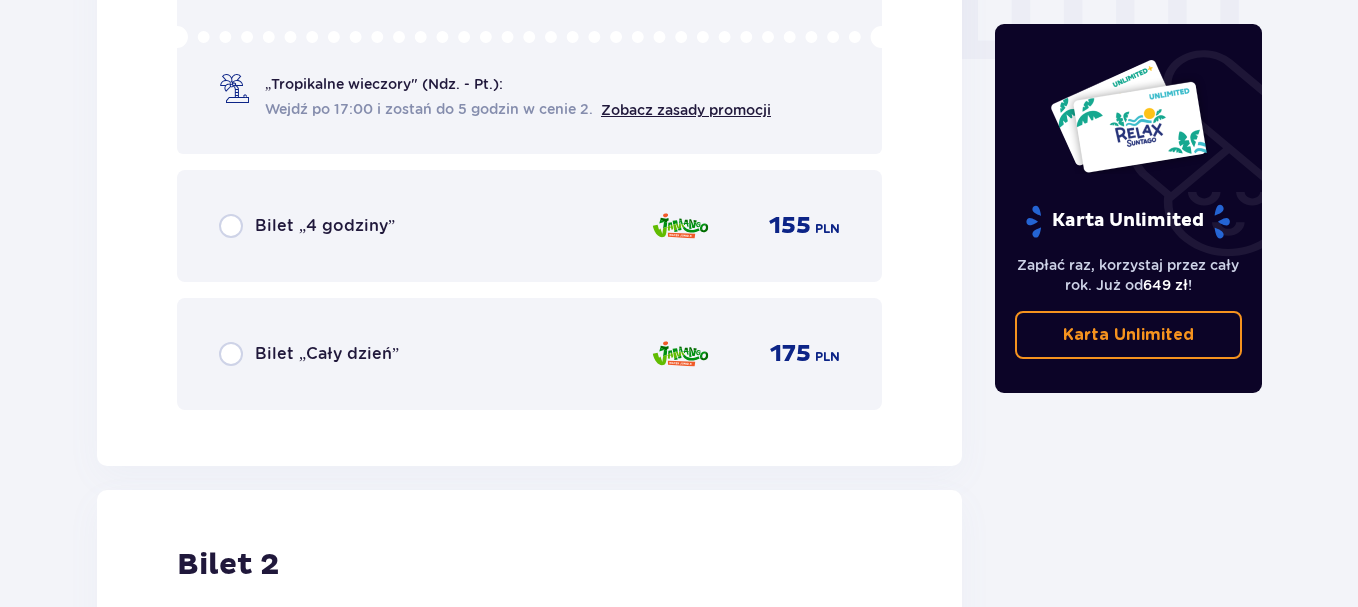click on "Bilet „Cały dzień”" at bounding box center (327, 354) 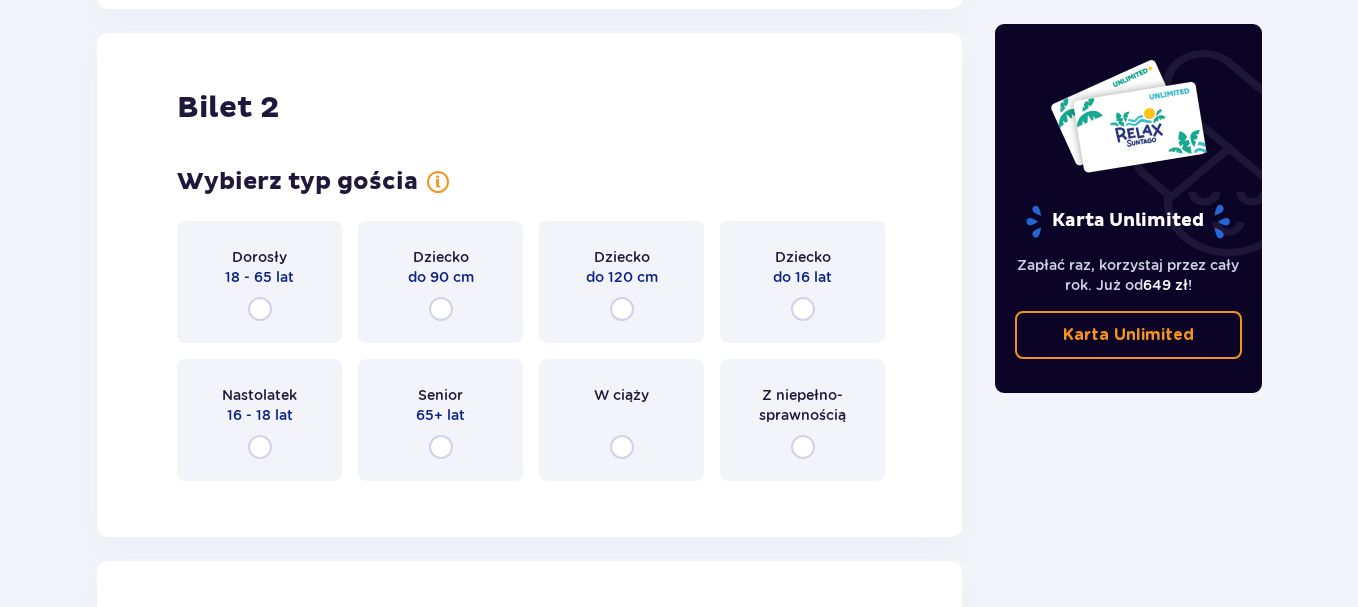scroll, scrollTop: 2521, scrollLeft: 0, axis: vertical 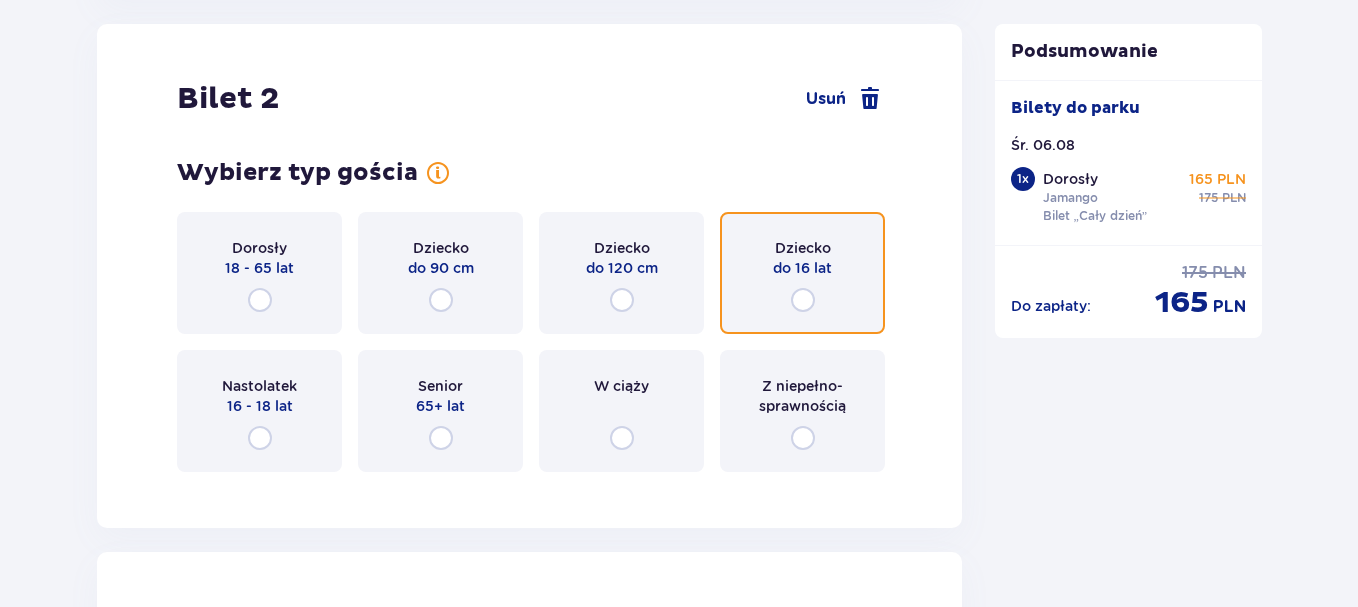click at bounding box center [803, 300] 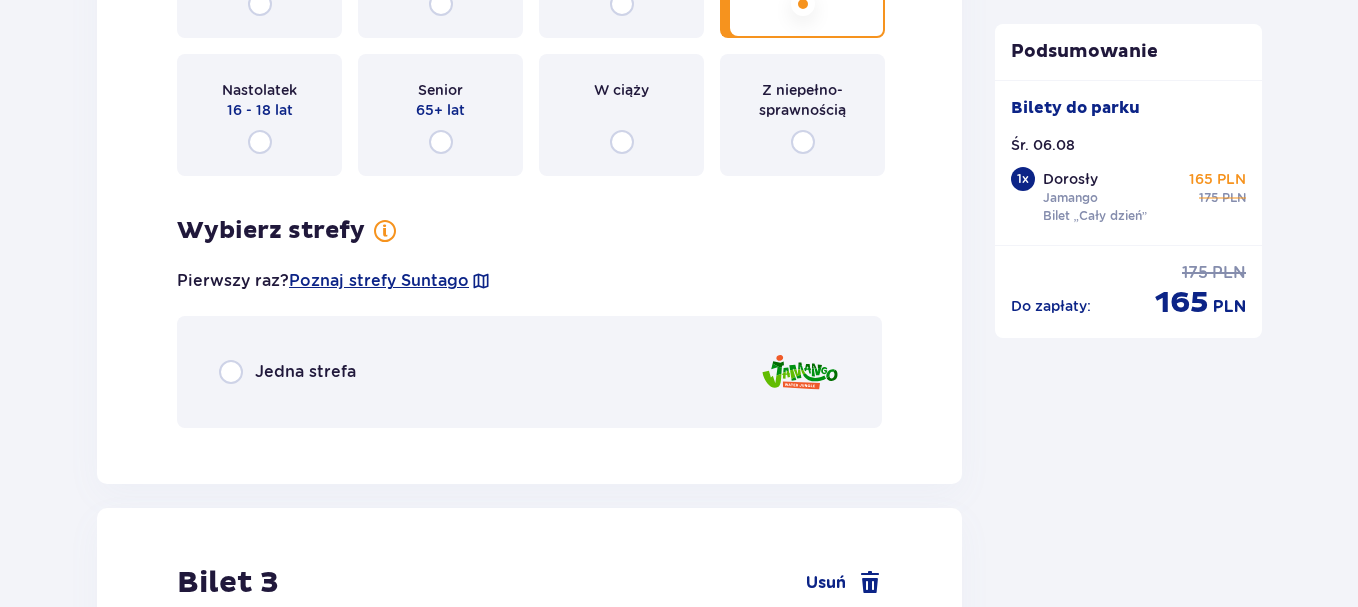 scroll, scrollTop: 3009, scrollLeft: 0, axis: vertical 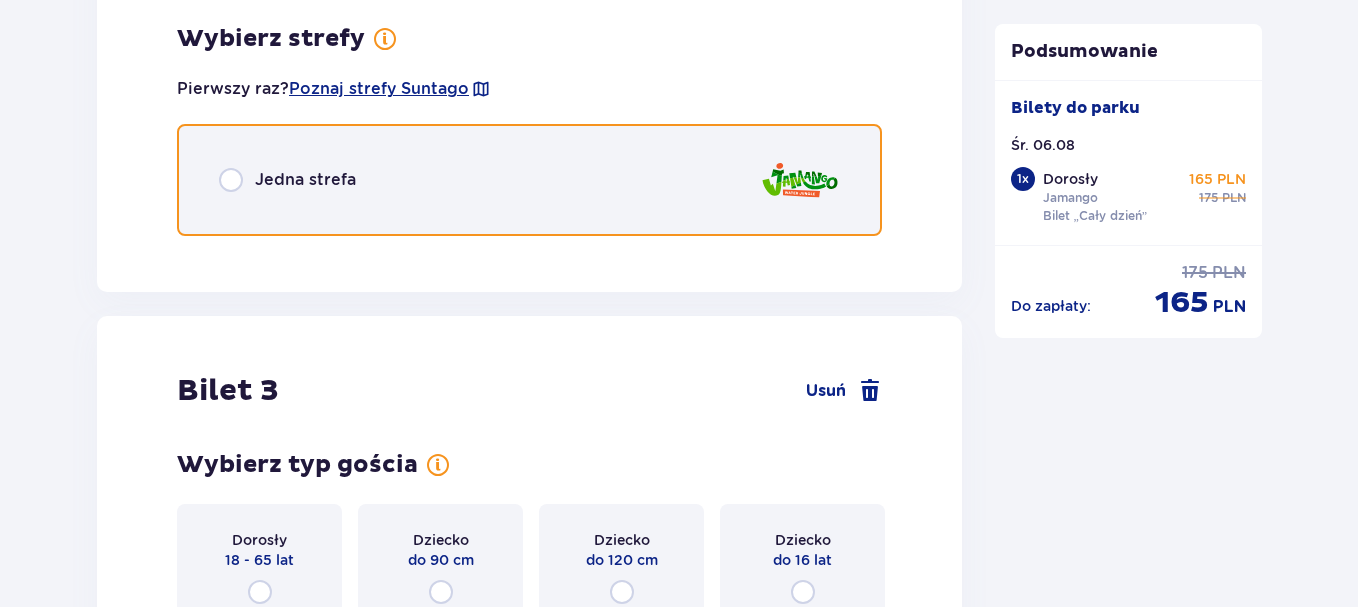 click at bounding box center [231, 180] 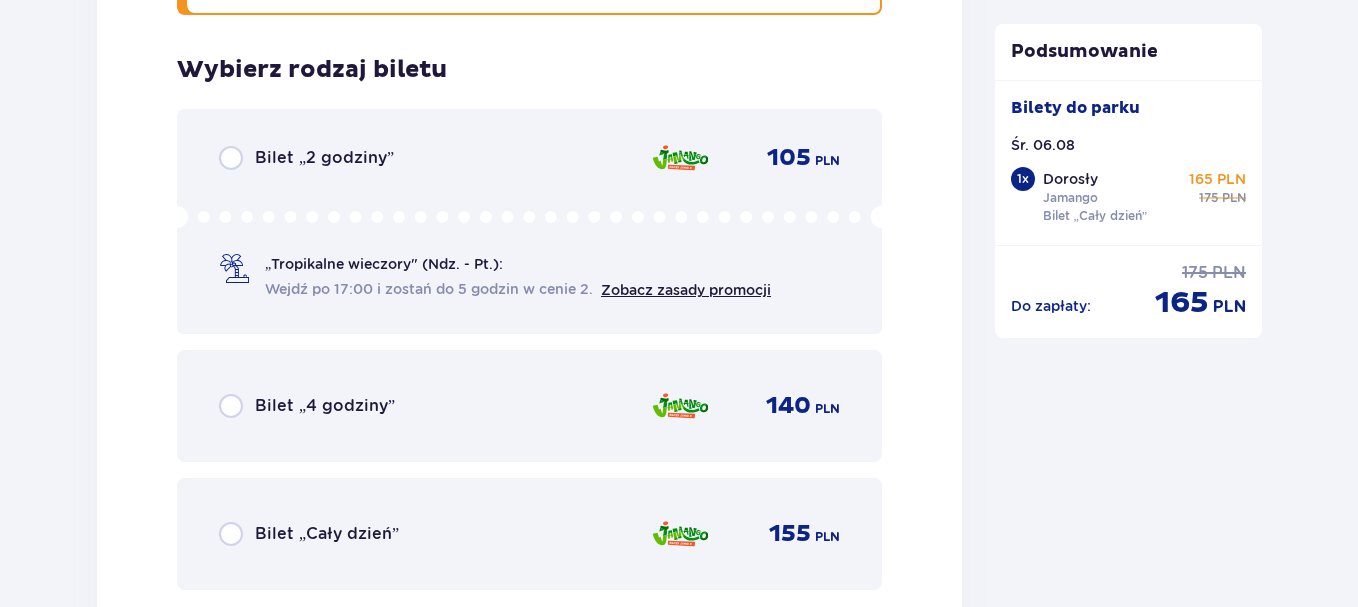 scroll, scrollTop: 3261, scrollLeft: 0, axis: vertical 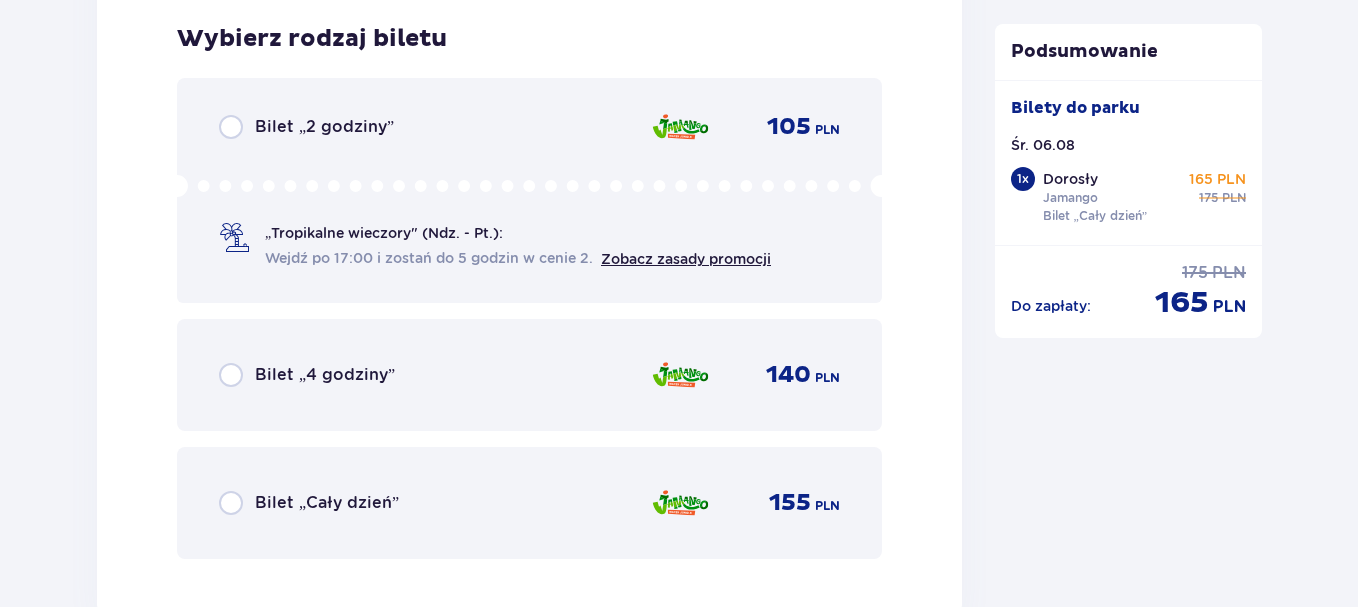 click on "Bilet „Cały dzień” 155 PLN" at bounding box center [529, 503] 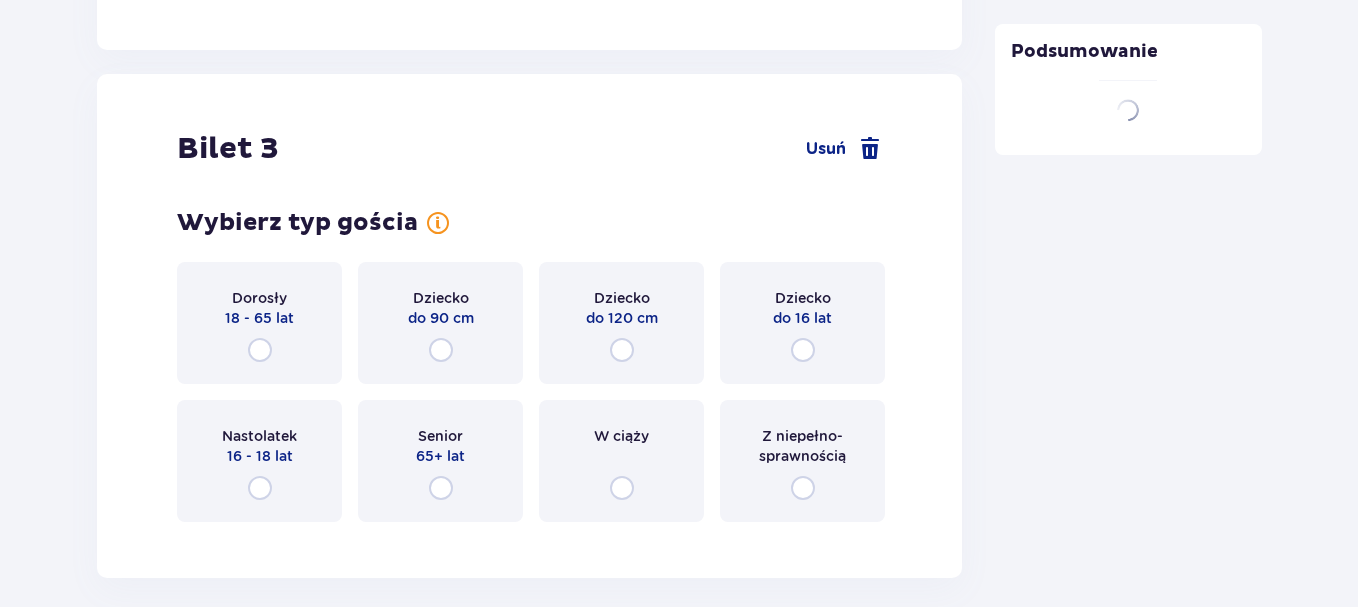 scroll, scrollTop: 3871, scrollLeft: 0, axis: vertical 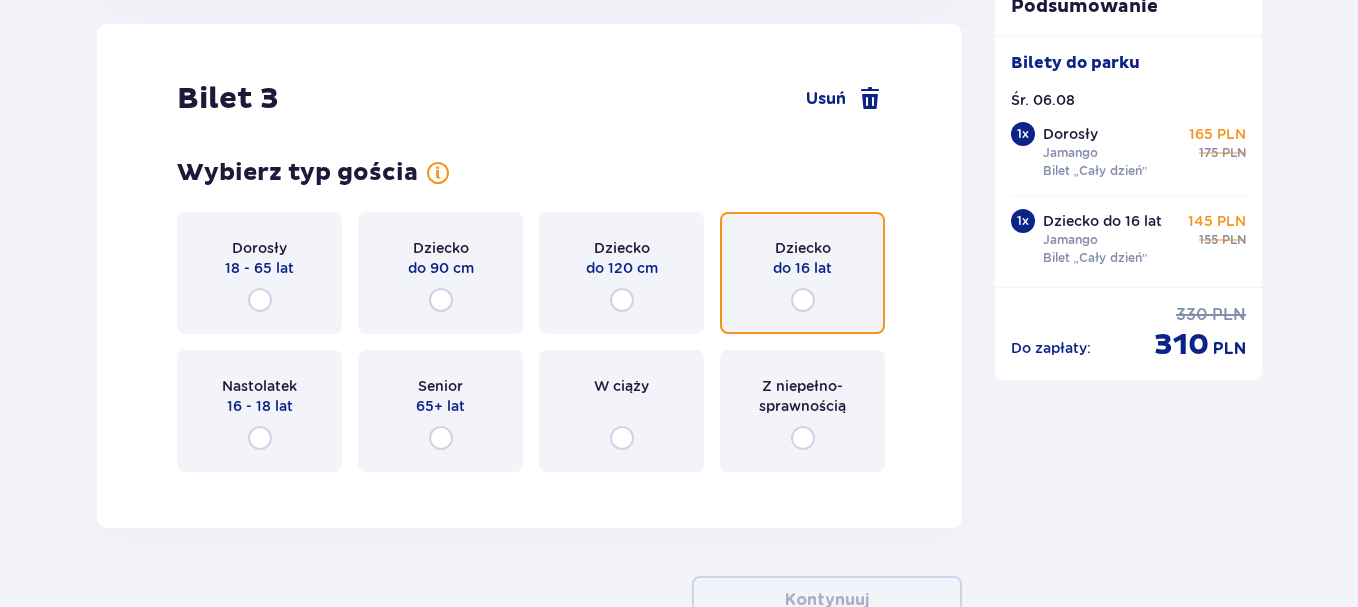 click at bounding box center [803, 300] 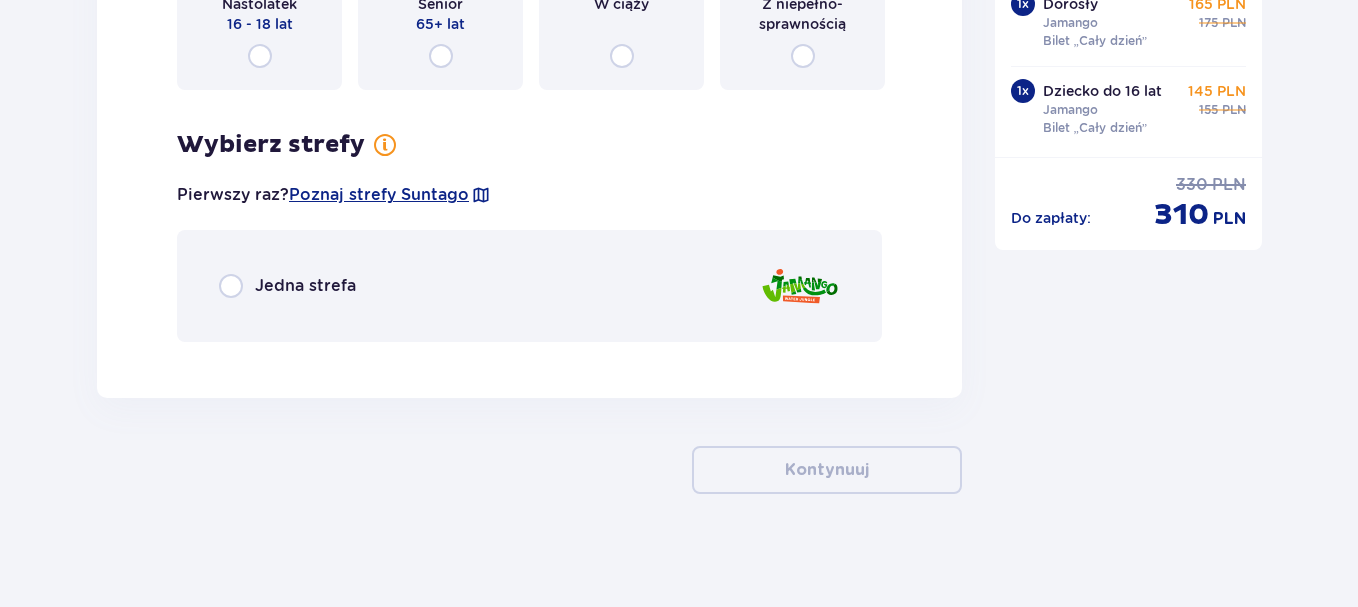 scroll, scrollTop: 4265, scrollLeft: 0, axis: vertical 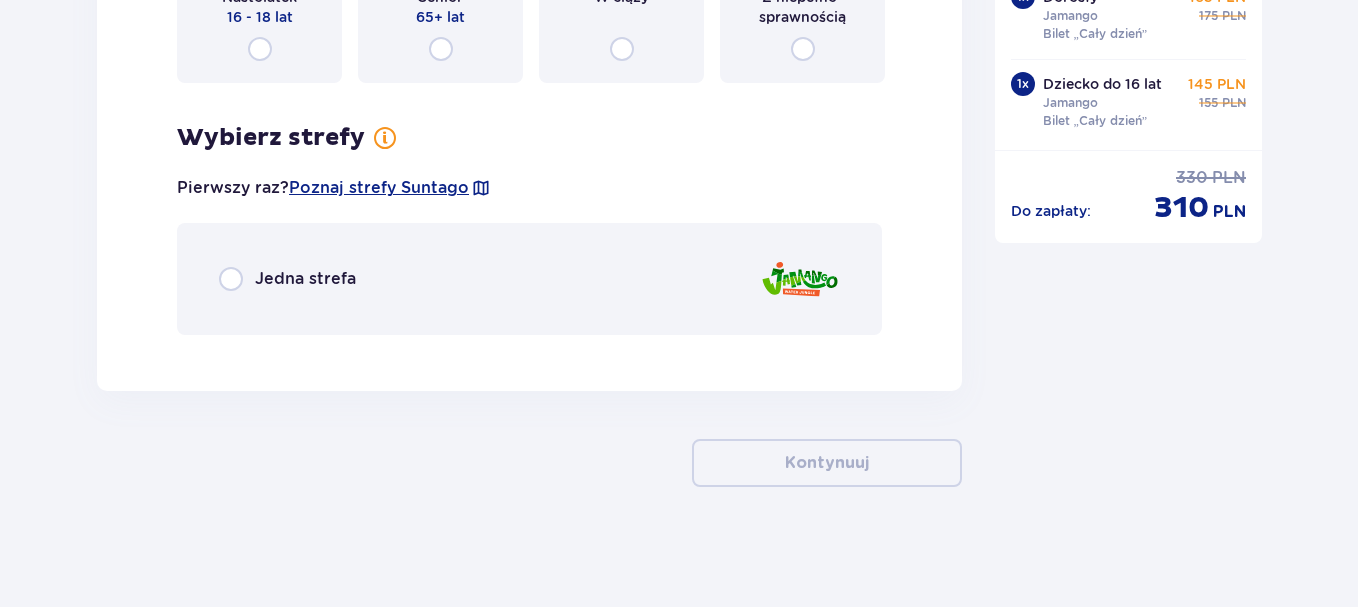 click on "Jedna strefa" at bounding box center [529, 279] 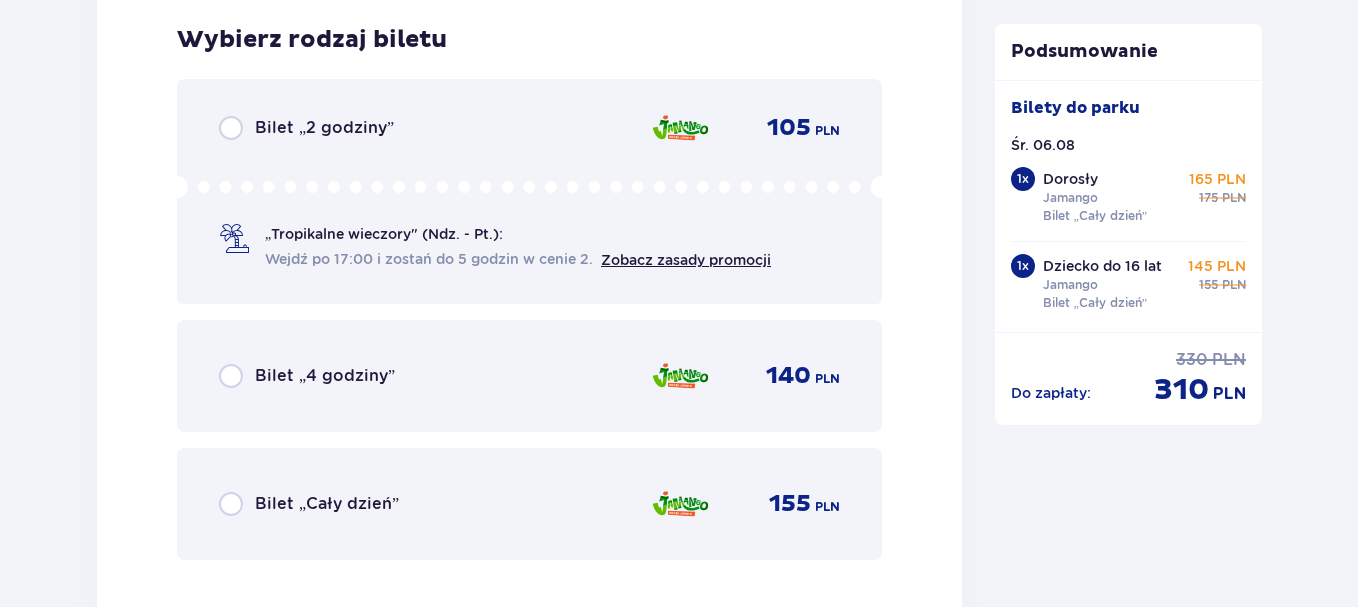 scroll, scrollTop: 4616, scrollLeft: 0, axis: vertical 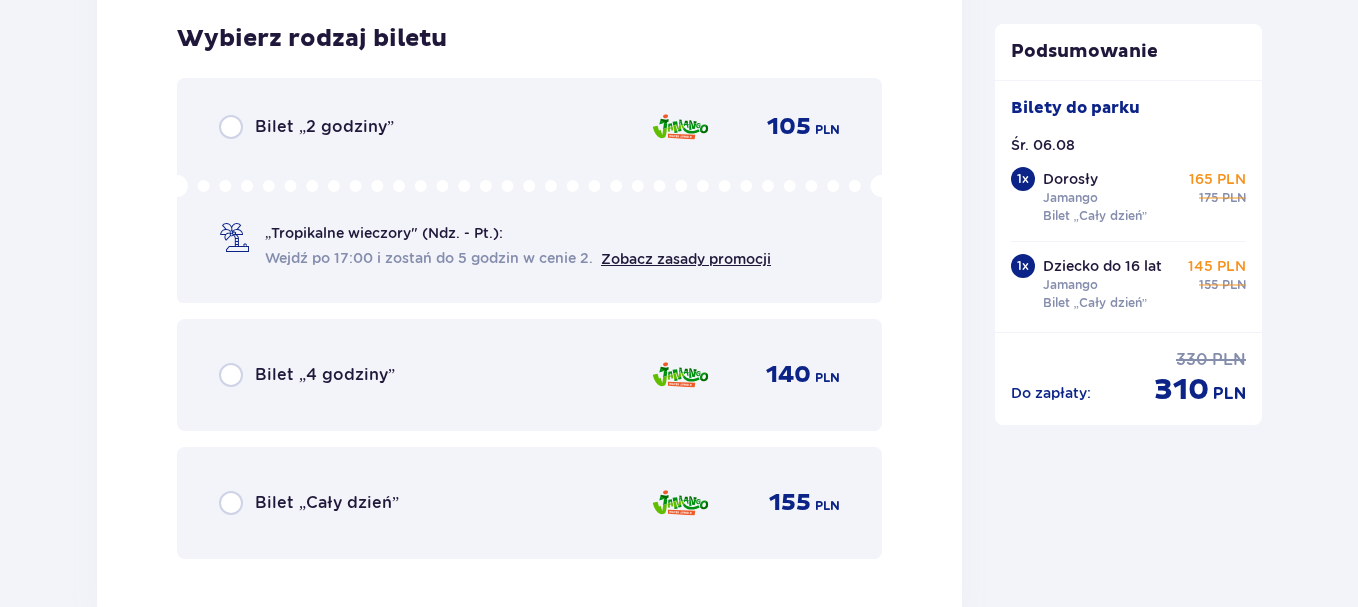 click on "Bilet „Cały dzień” 155 PLN" at bounding box center [529, 503] 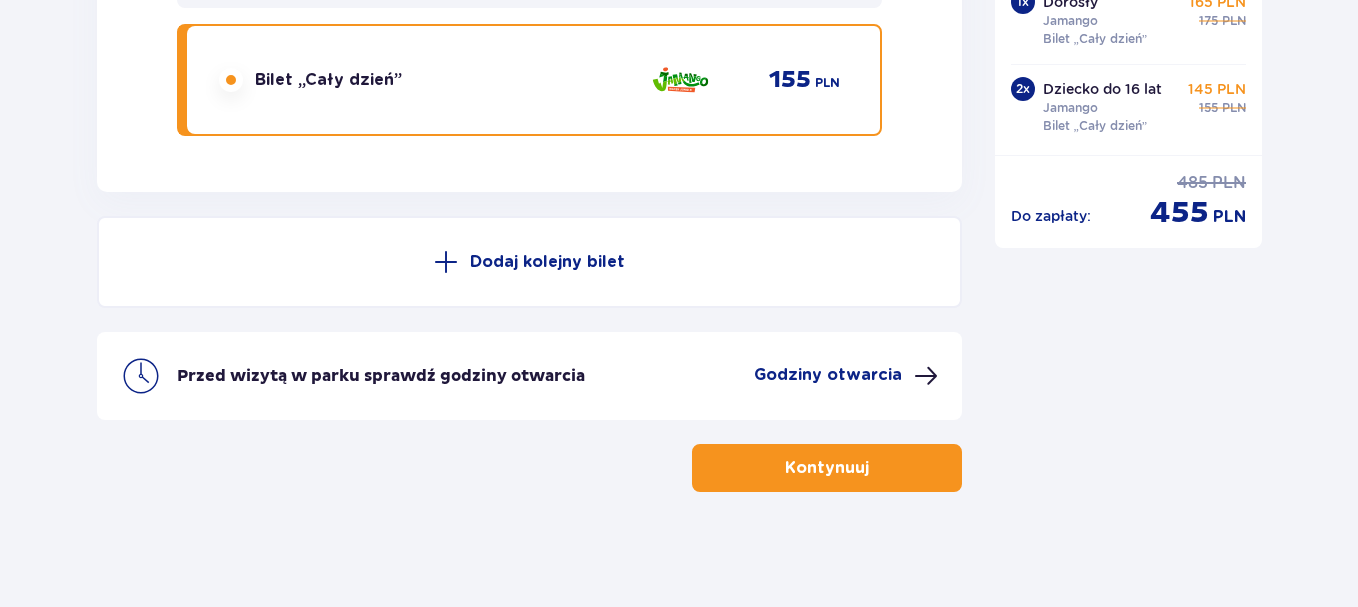 scroll, scrollTop: 5044, scrollLeft: 0, axis: vertical 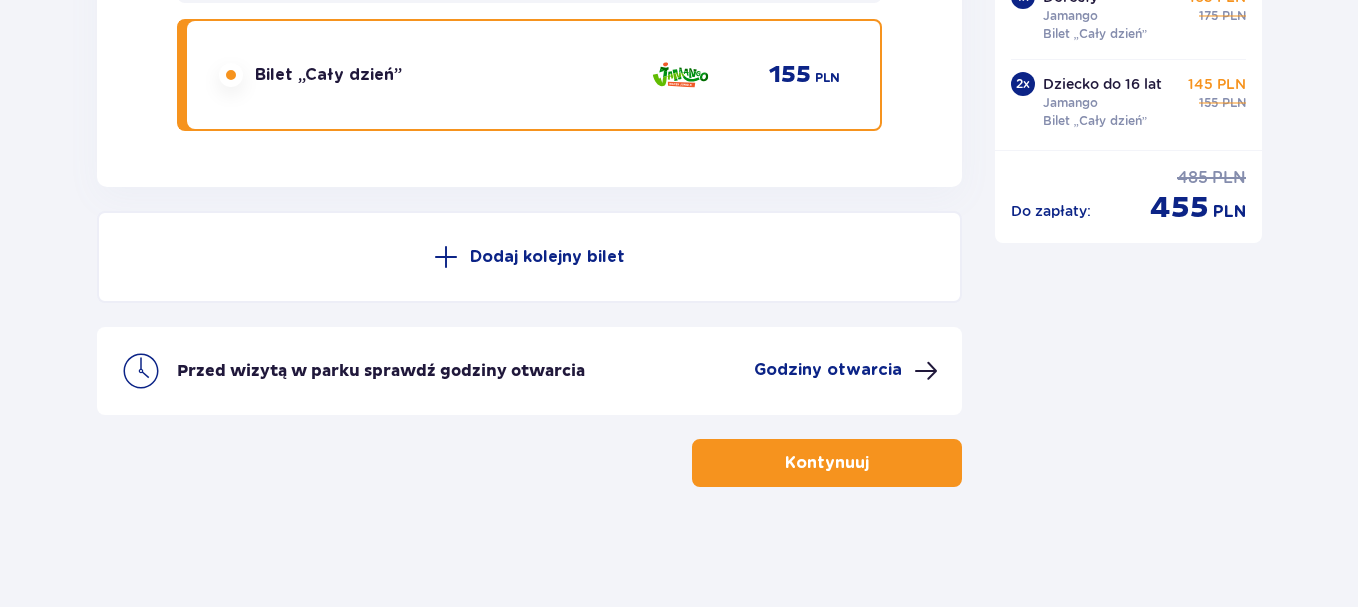 drag, startPoint x: 849, startPoint y: 375, endPoint x: 789, endPoint y: 483, distance: 123.54756 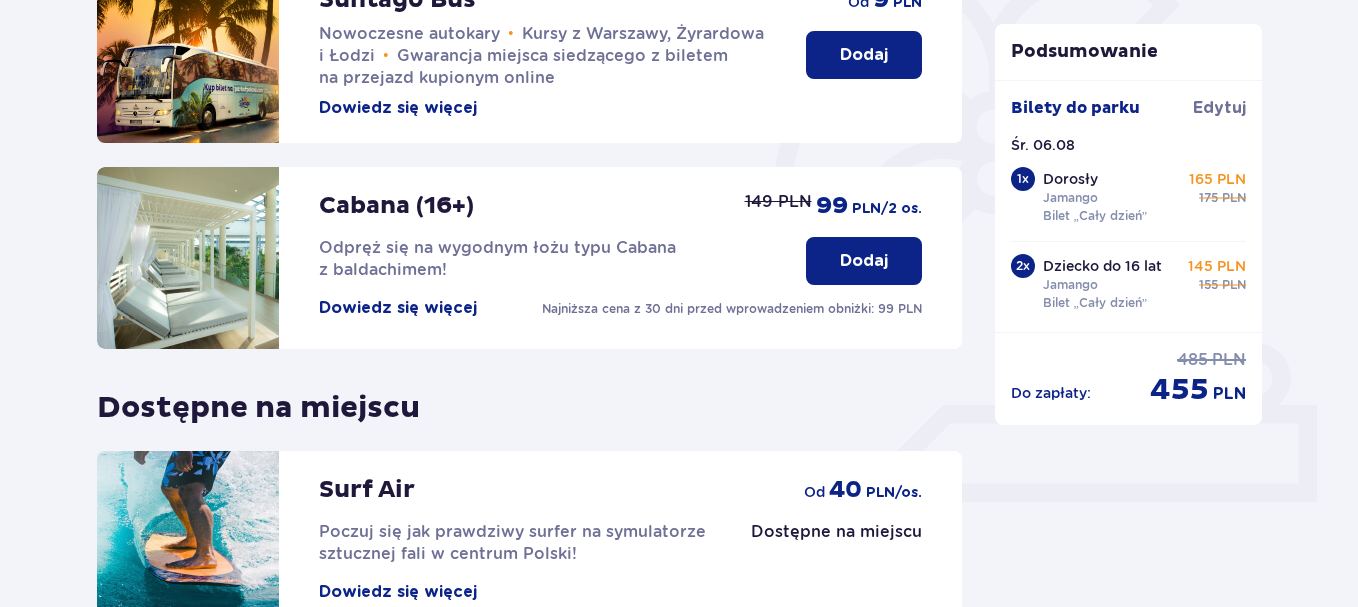 scroll, scrollTop: 705, scrollLeft: 0, axis: vertical 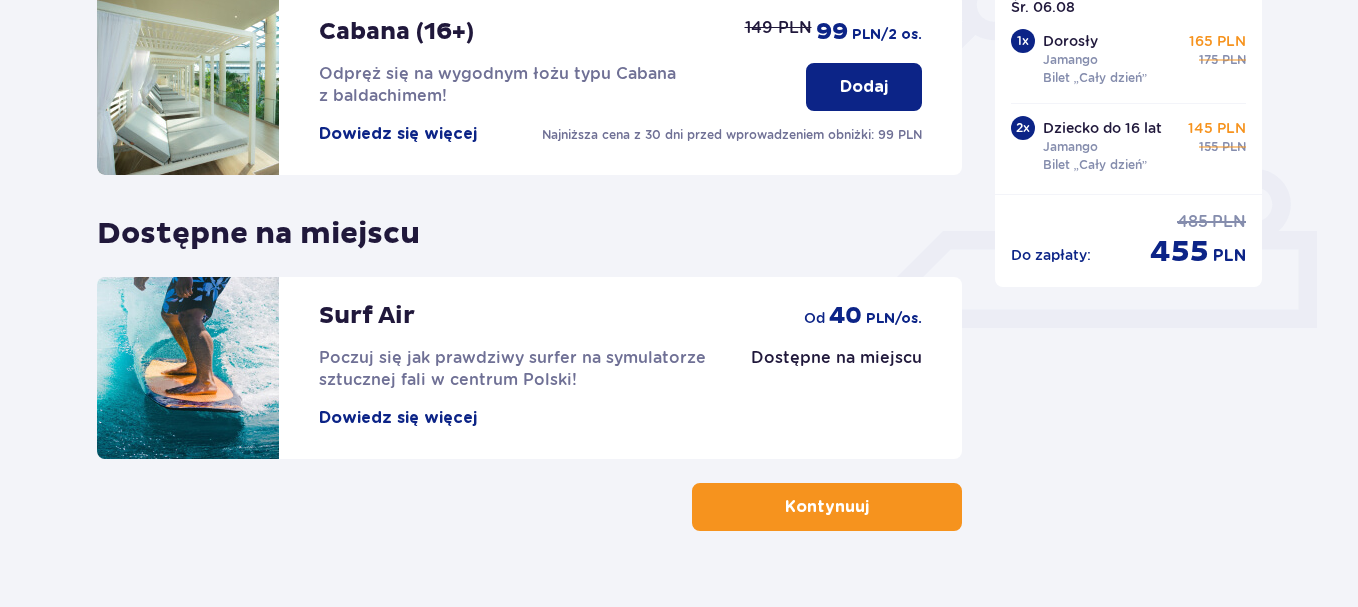 click on "Kontynuuj" at bounding box center (827, 507) 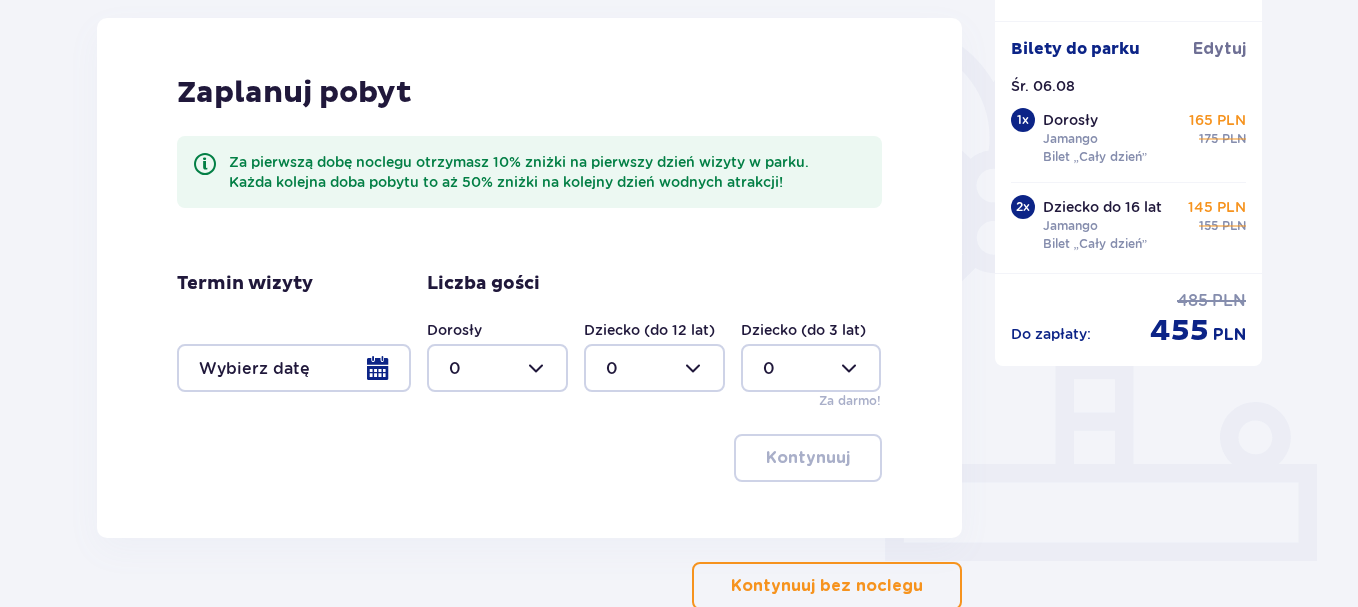 scroll, scrollTop: 490, scrollLeft: 0, axis: vertical 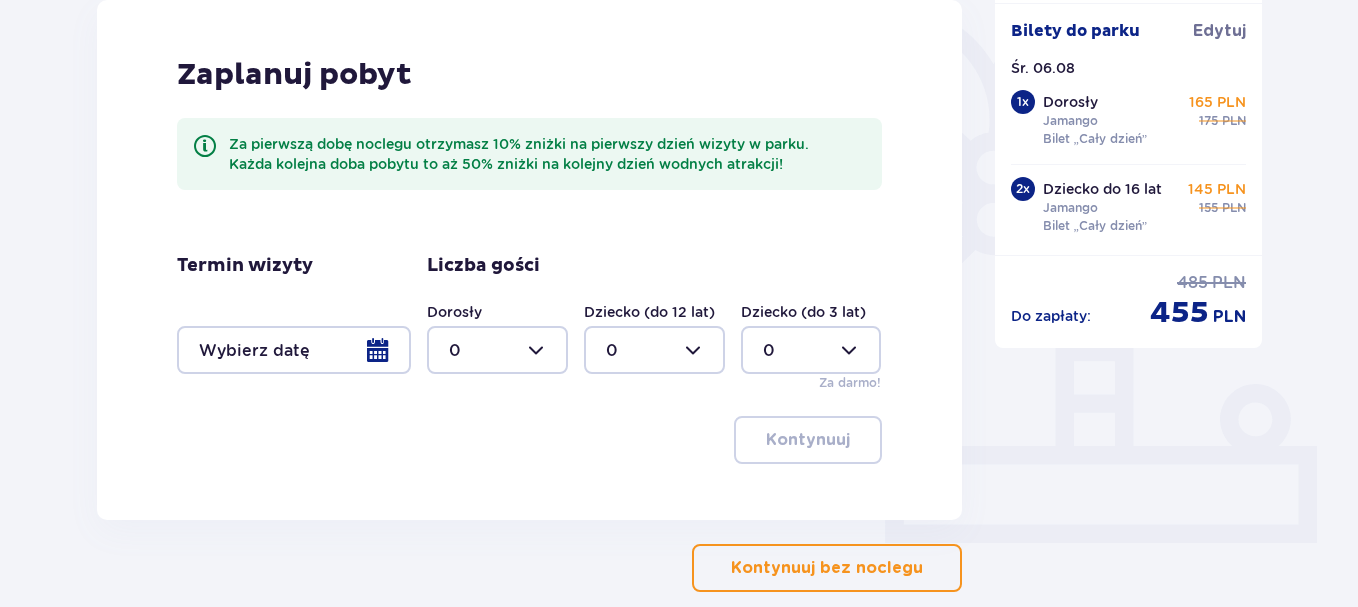 click on "Kontynuuj bez noclegu" at bounding box center (827, 568) 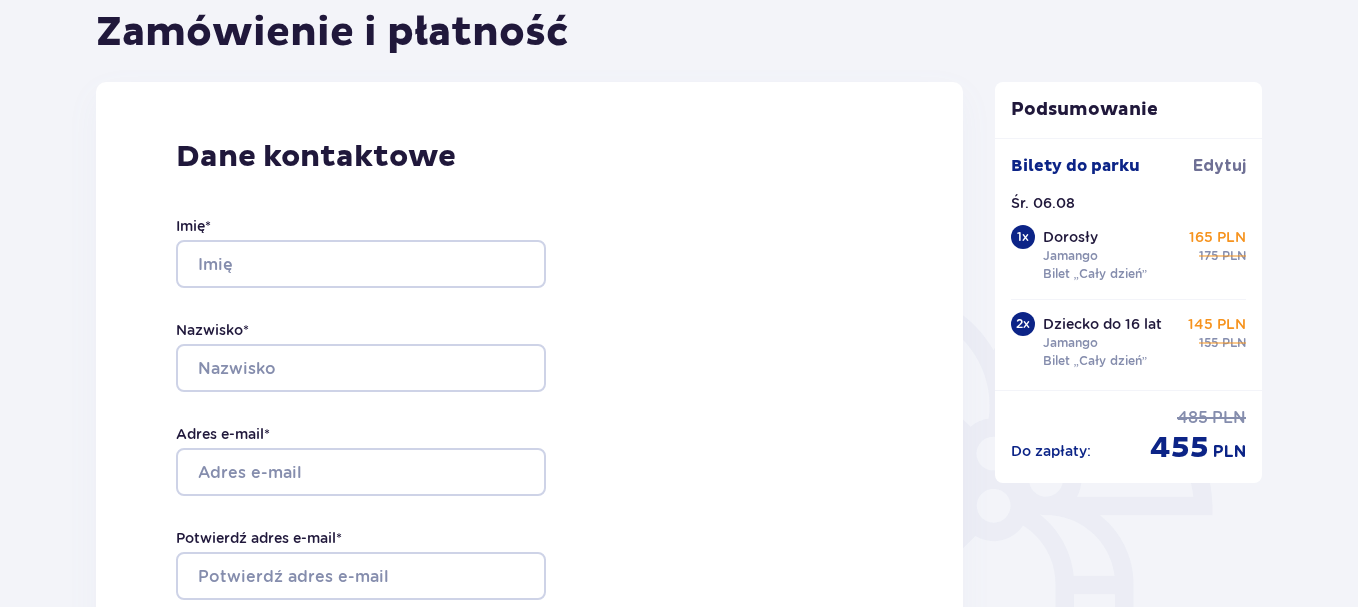 scroll, scrollTop: 268, scrollLeft: 0, axis: vertical 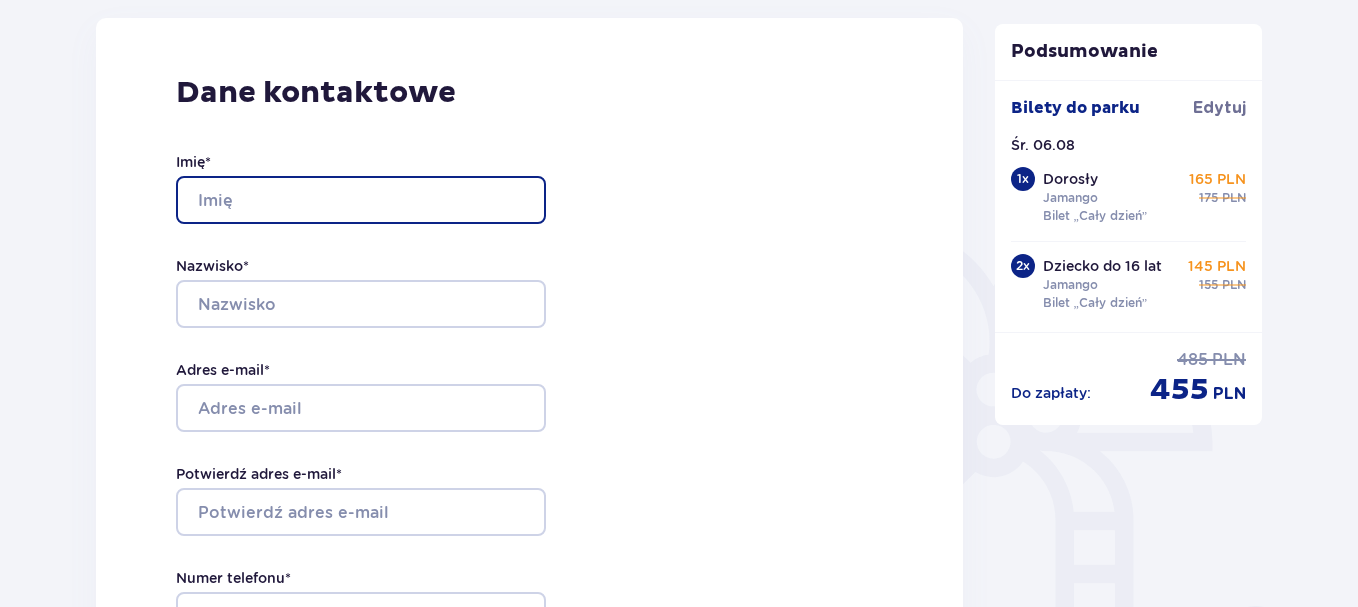 click on "Imię *" at bounding box center [361, 200] 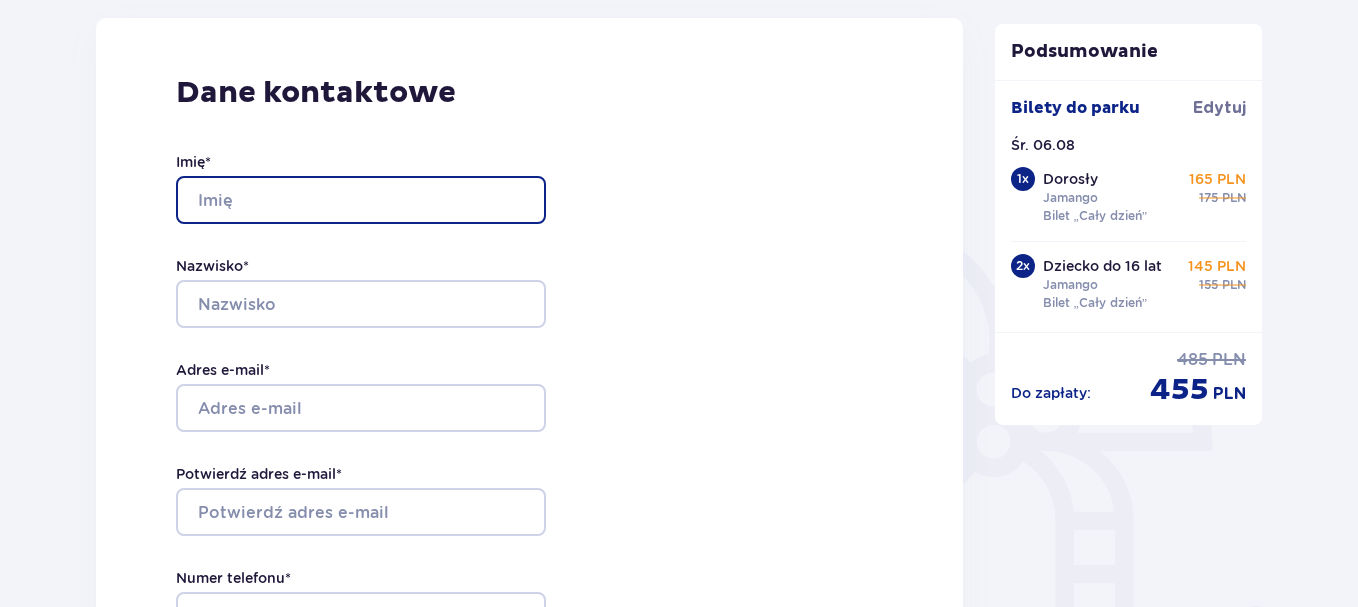 type on "Adam" 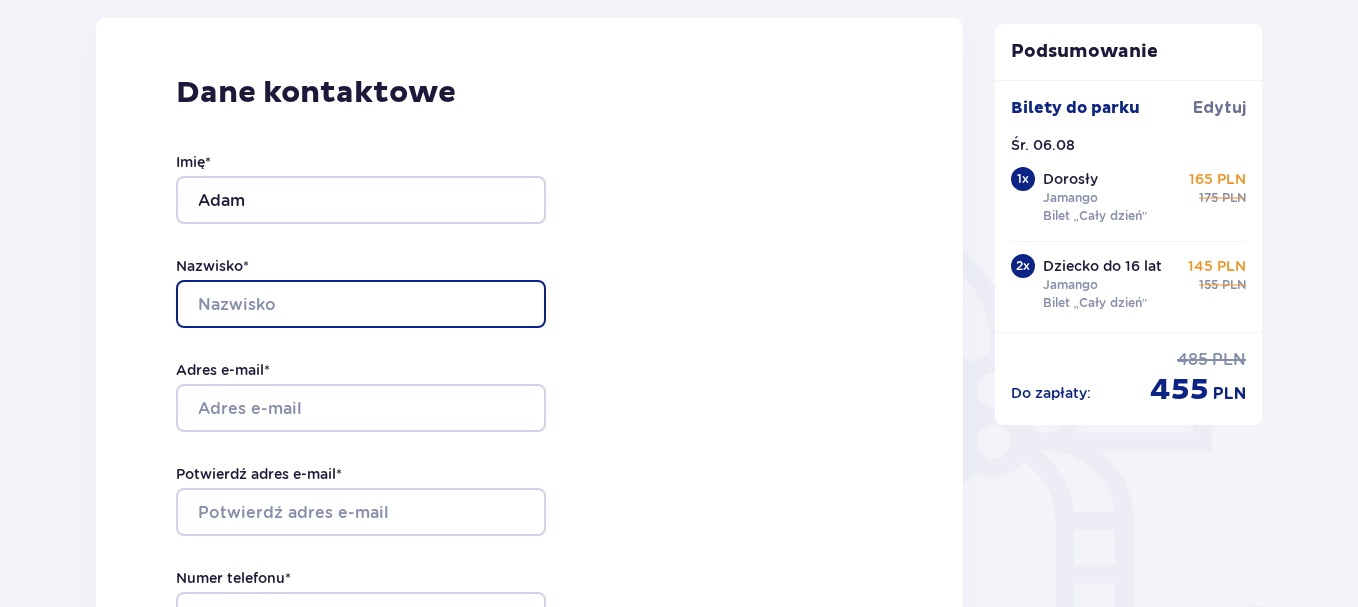 type on "Frąckowiak" 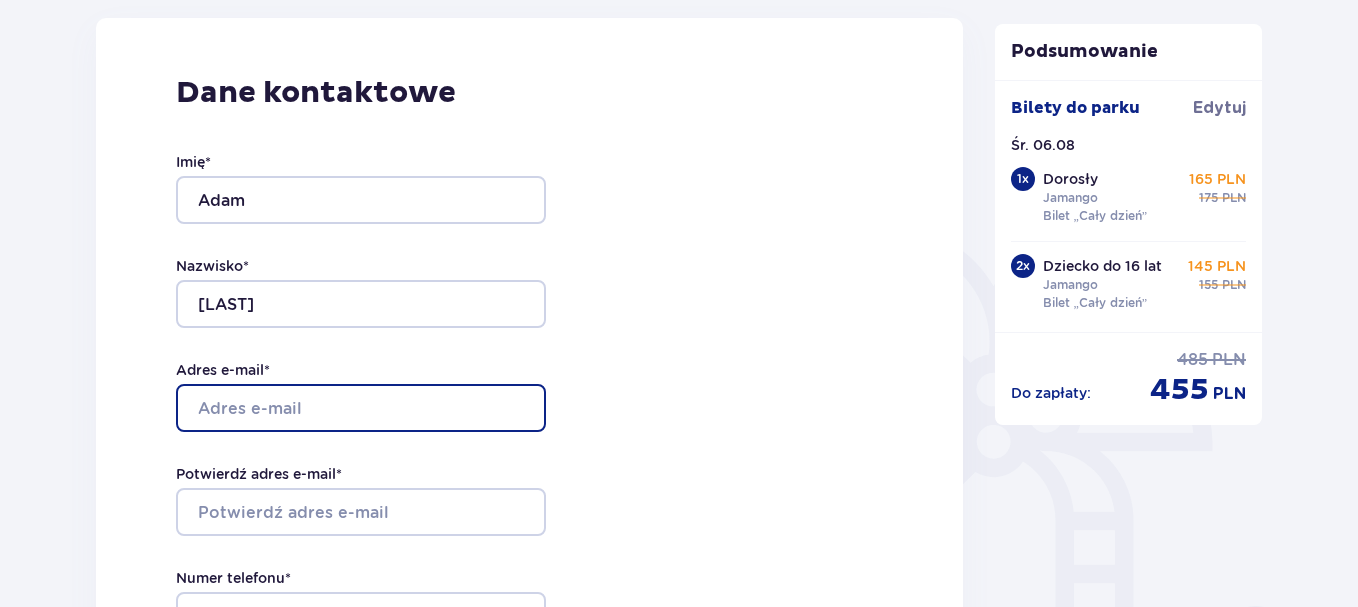 type on "frackowiaka@wp.pl" 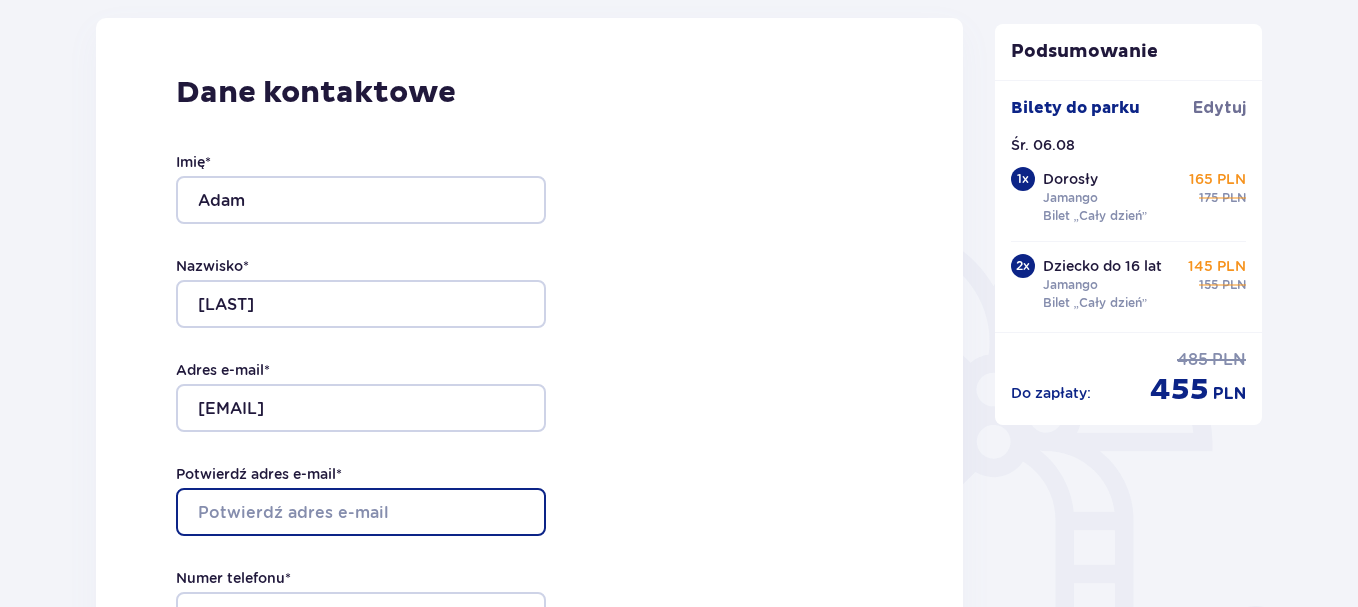 type on "frackowiaka@wp.pl" 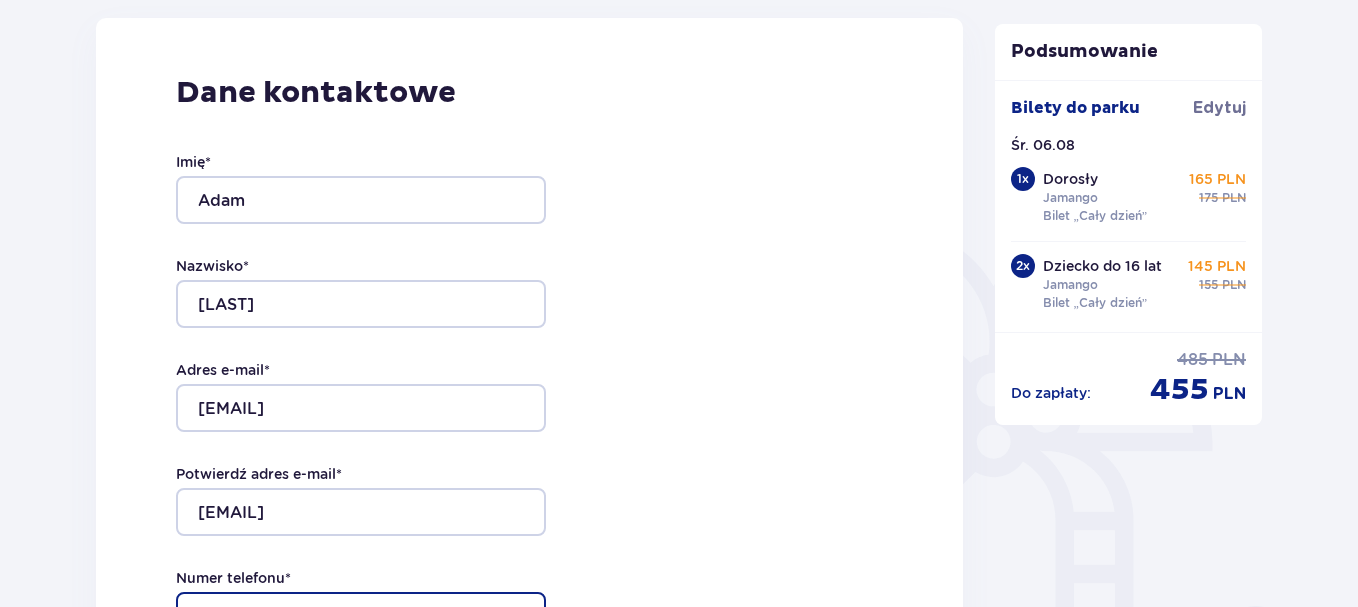 type on "502006019" 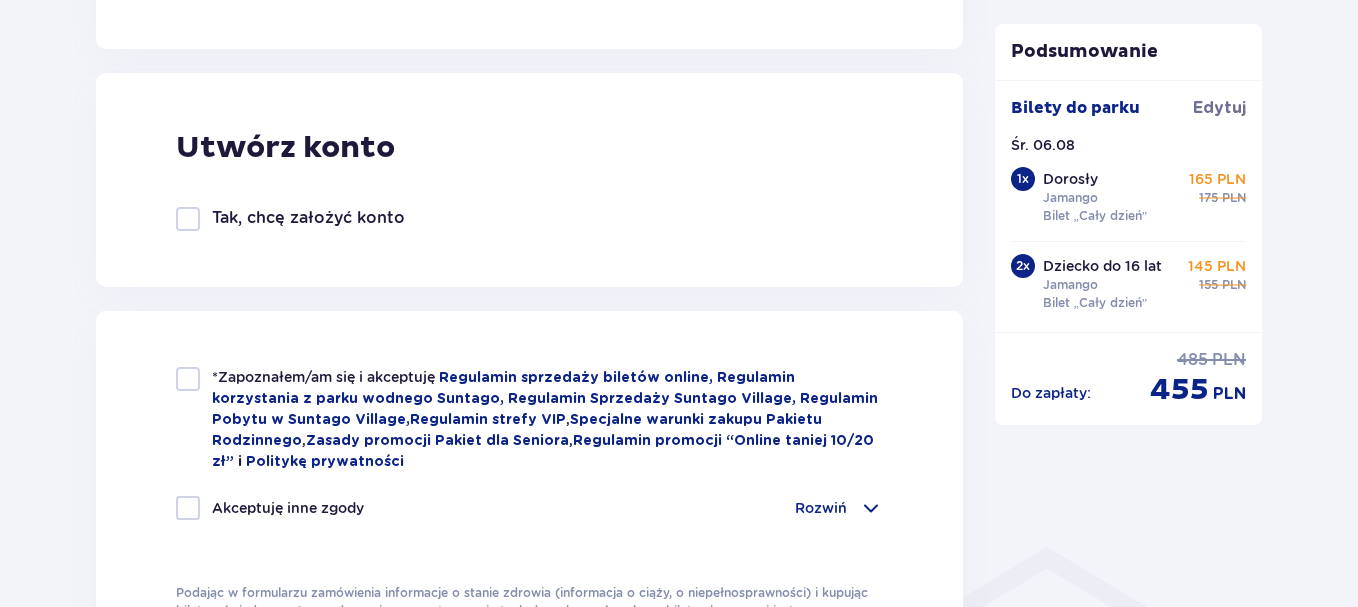 scroll, scrollTop: 1186, scrollLeft: 0, axis: vertical 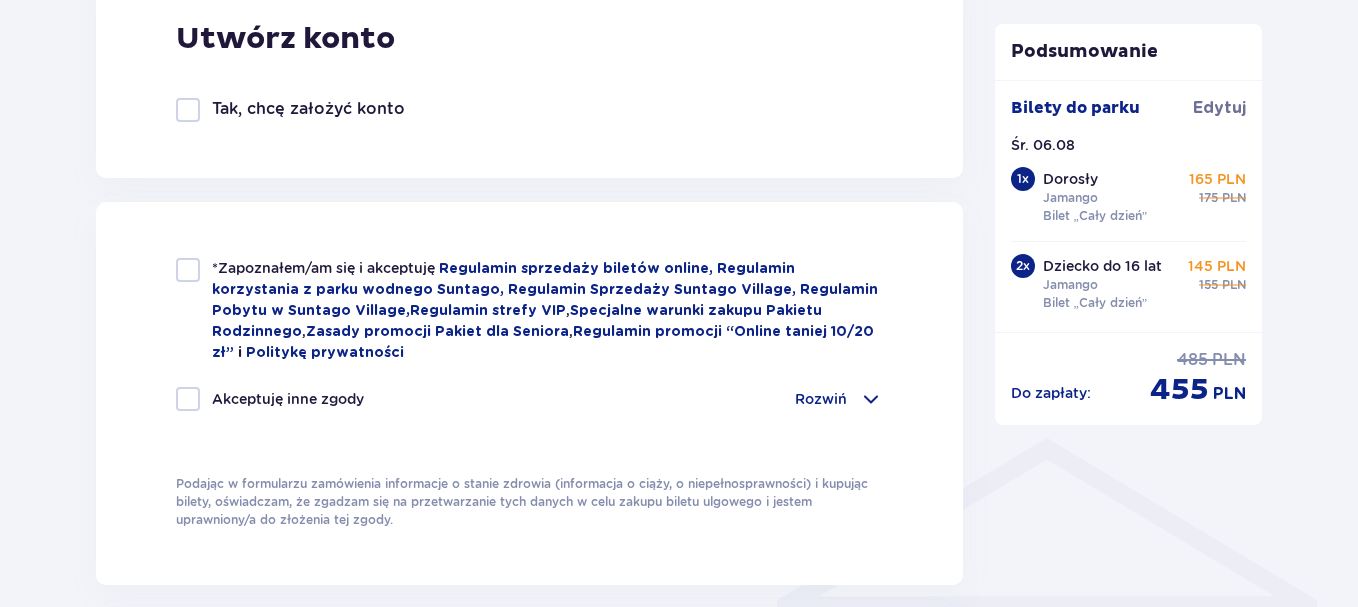 click at bounding box center (188, 270) 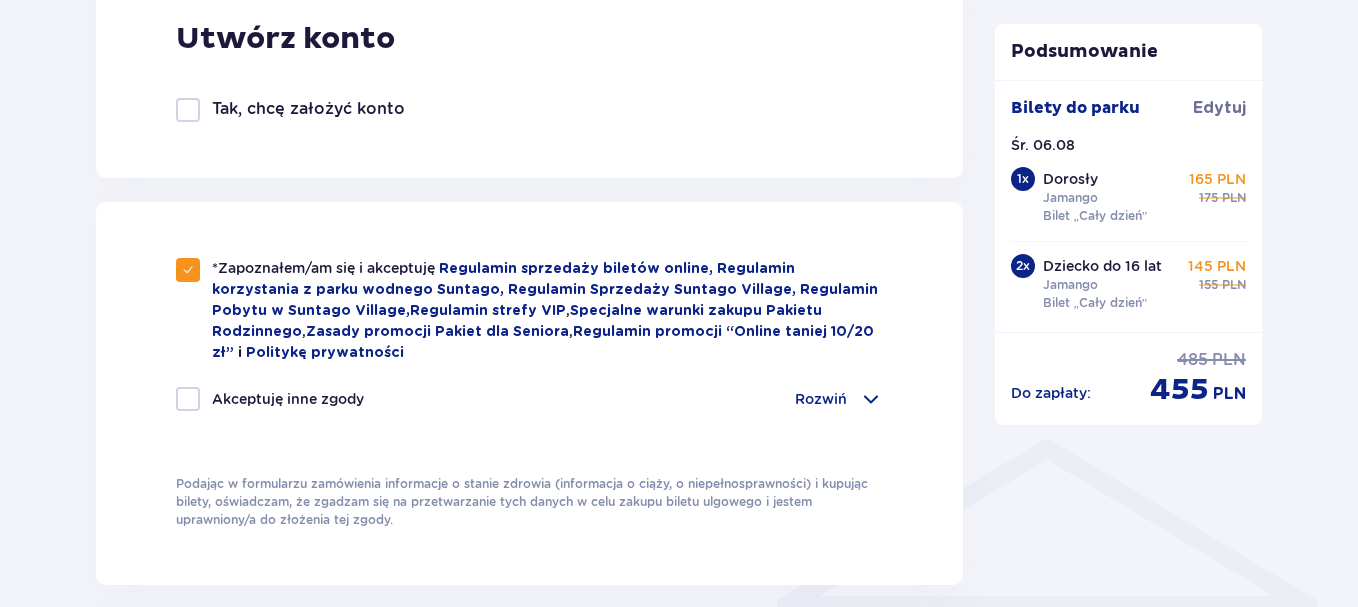 click at bounding box center [188, 399] 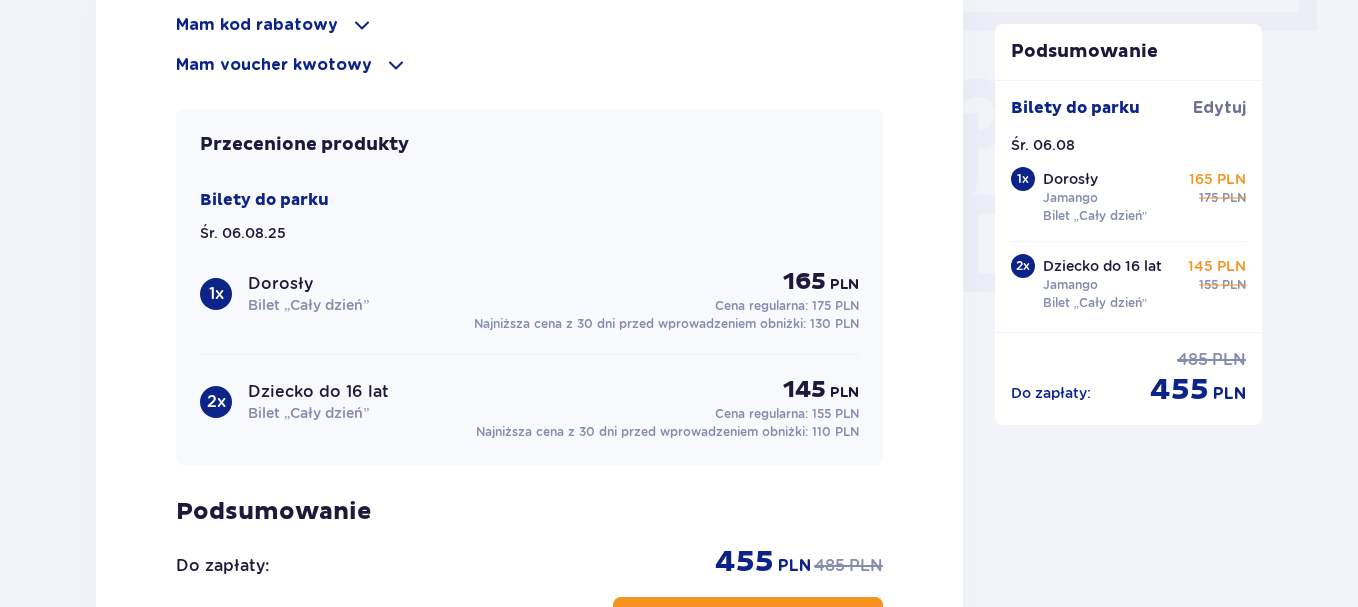 scroll, scrollTop: 2035, scrollLeft: 0, axis: vertical 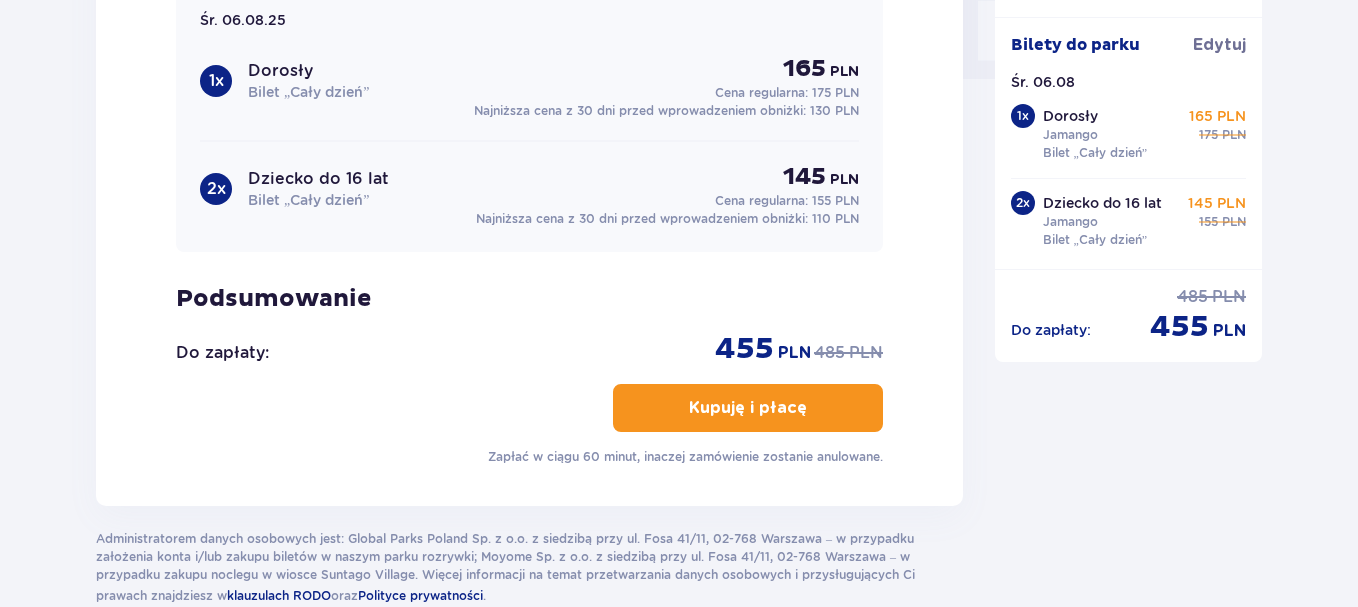 click on "Kupuję i płacę" at bounding box center (748, 408) 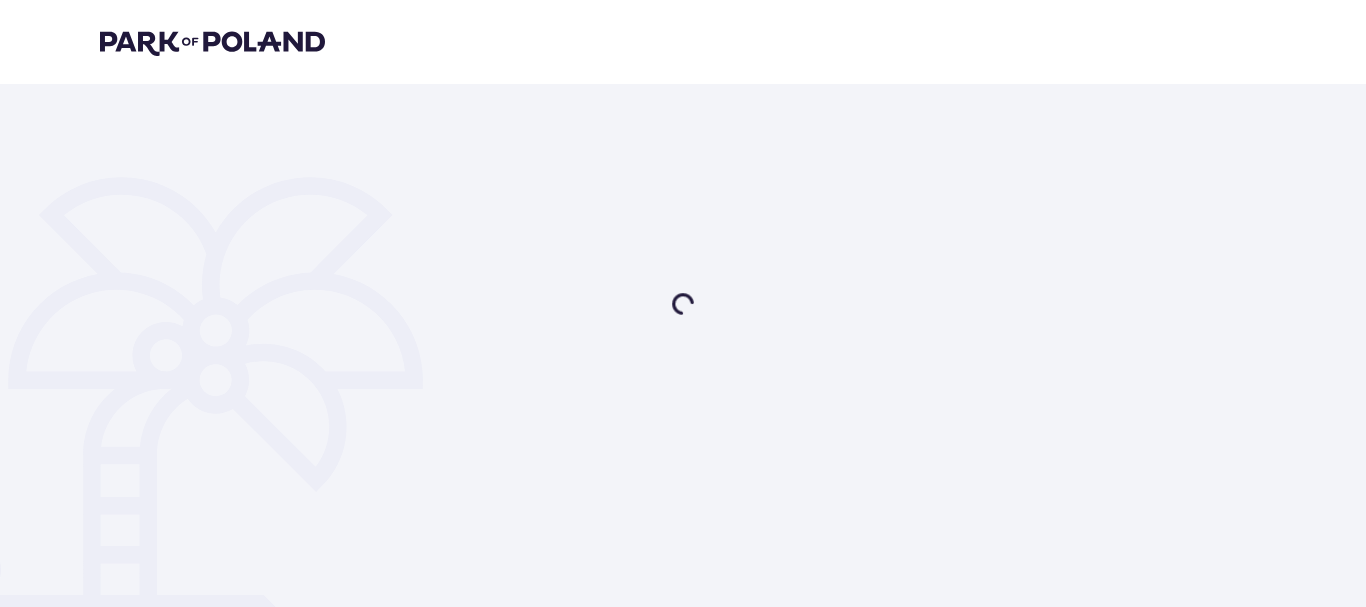 scroll, scrollTop: 0, scrollLeft: 0, axis: both 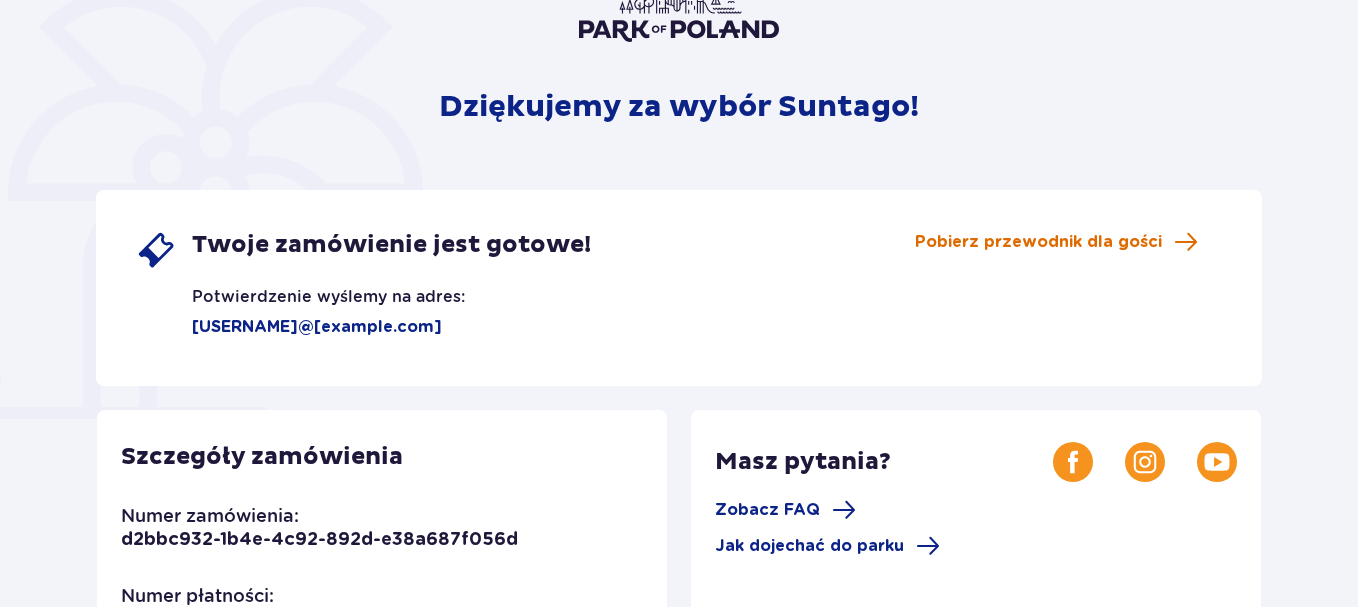 click on "Pobierz przewodnik dla gości" at bounding box center [1056, 242] 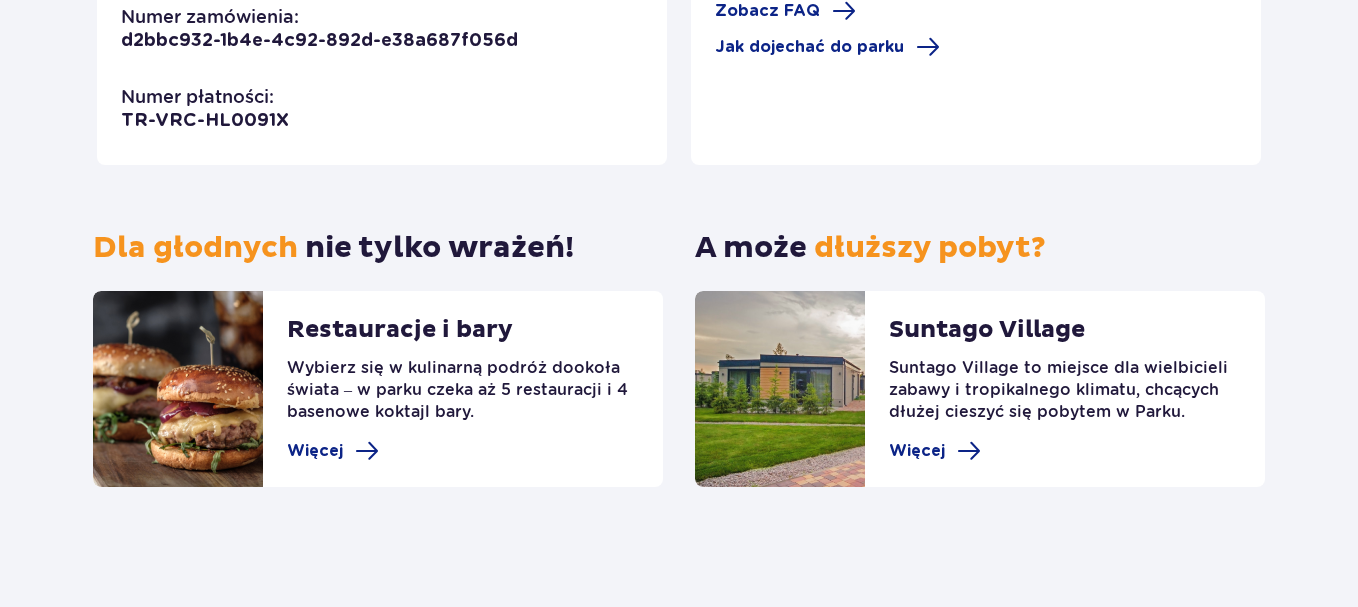 scroll, scrollTop: 0, scrollLeft: 0, axis: both 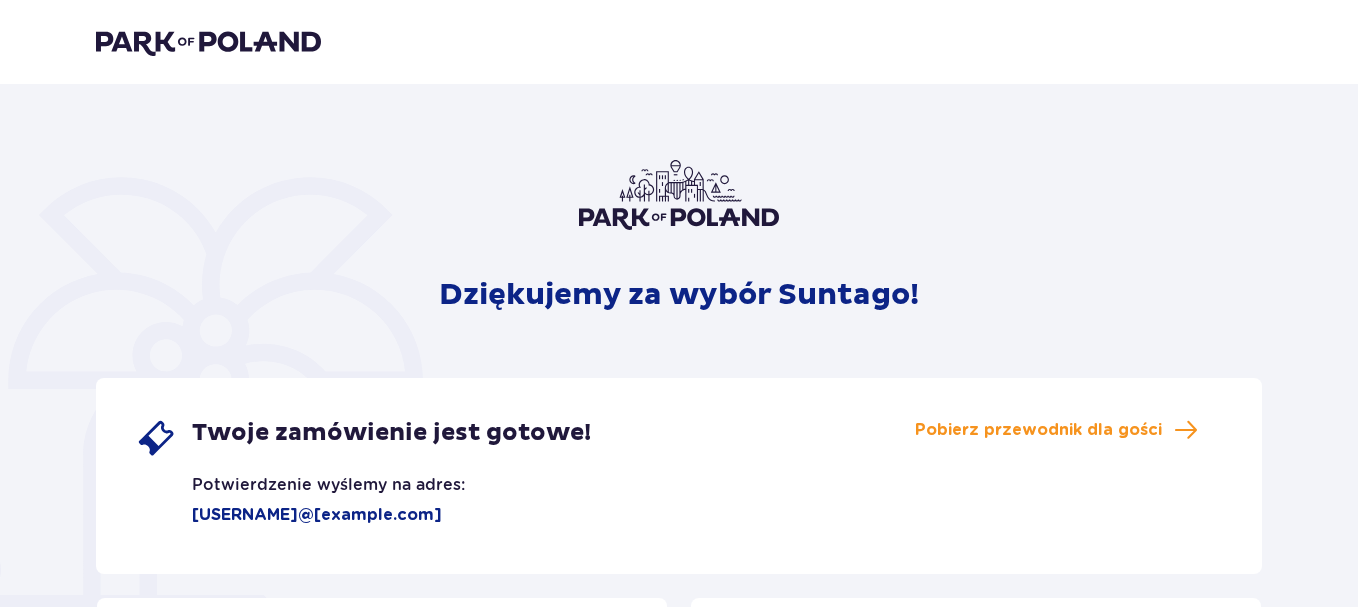 click at bounding box center (208, 42) 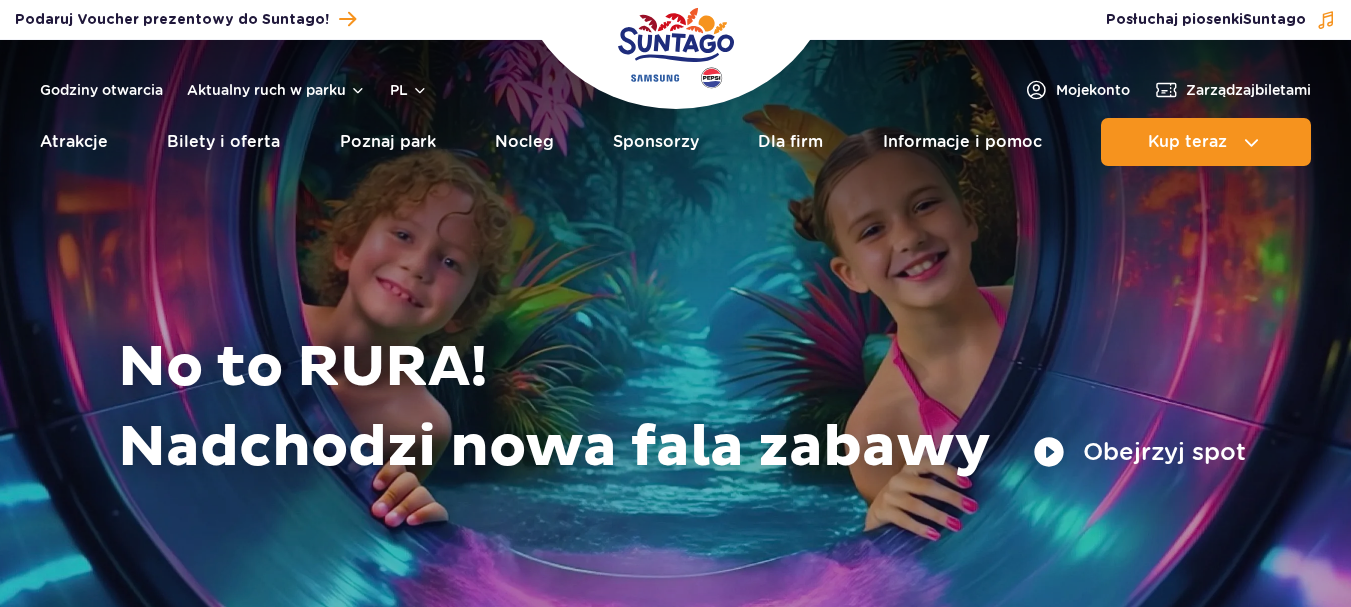 scroll, scrollTop: 0, scrollLeft: 0, axis: both 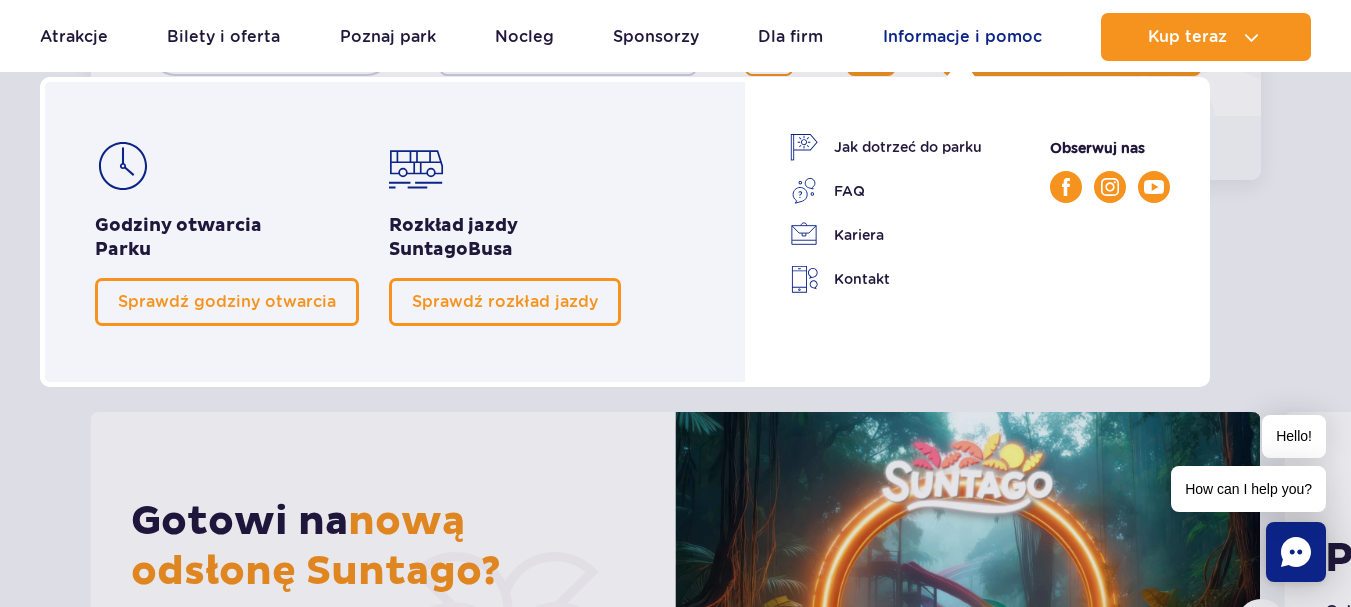 click on "Informacje i pomoc" at bounding box center (962, 37) 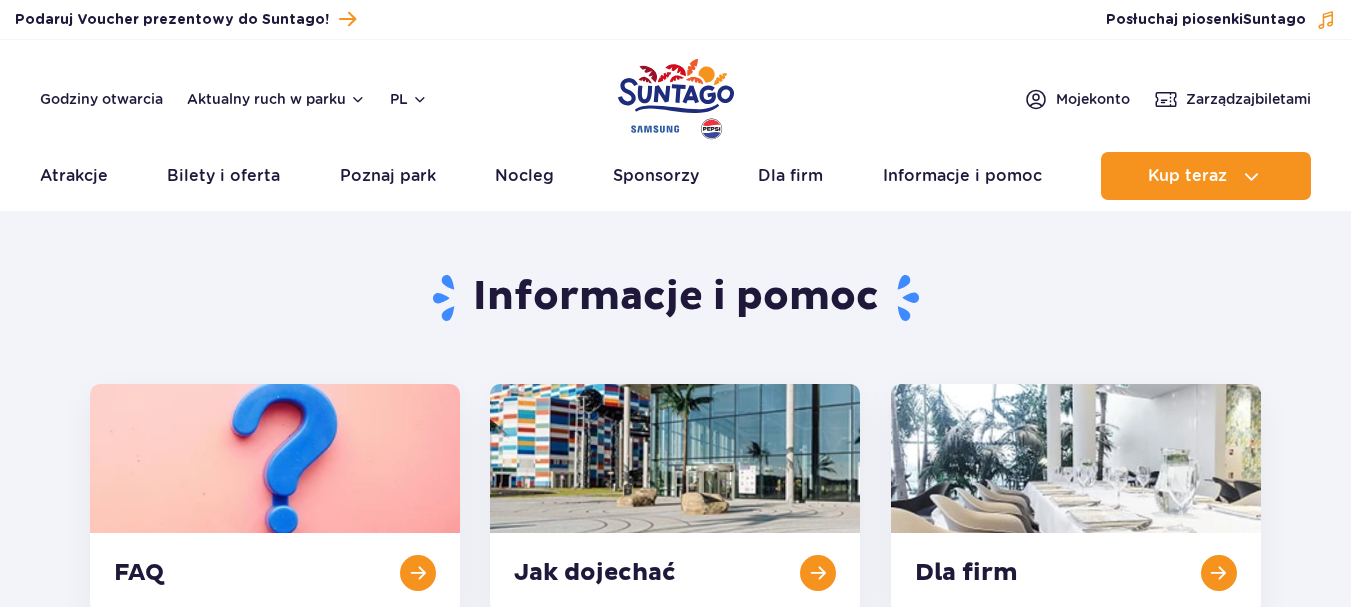 scroll, scrollTop: 0, scrollLeft: 0, axis: both 